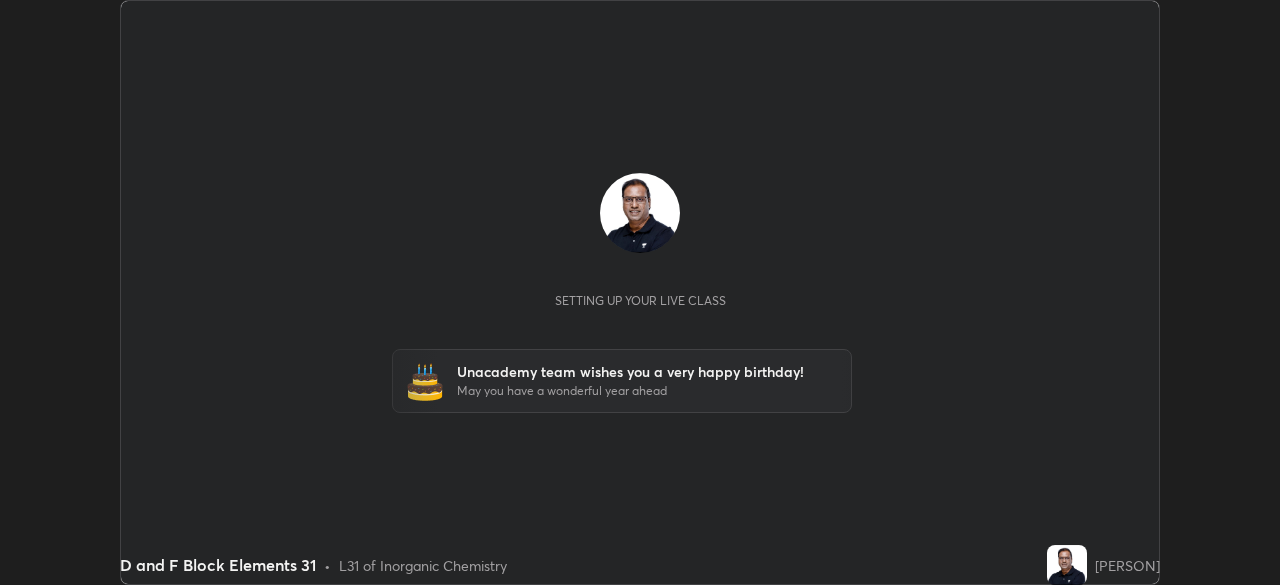 scroll, scrollTop: 0, scrollLeft: 0, axis: both 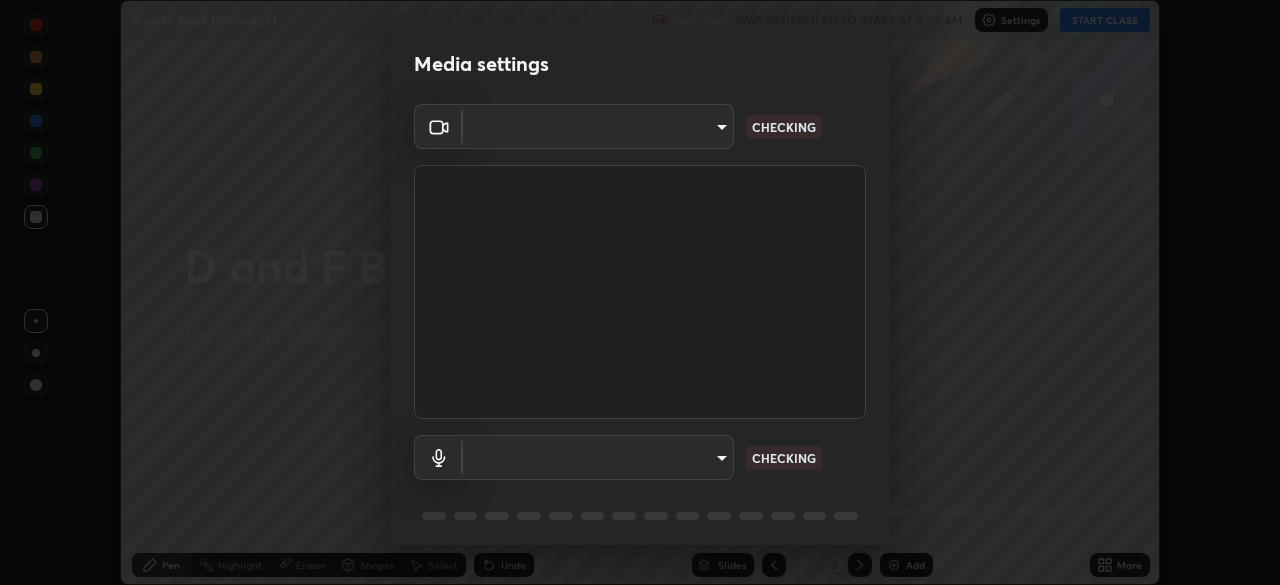 type on "7ef61d7b4029af2a314570a586ad0167344bc64fe44767049e7c7b7169f989c5" 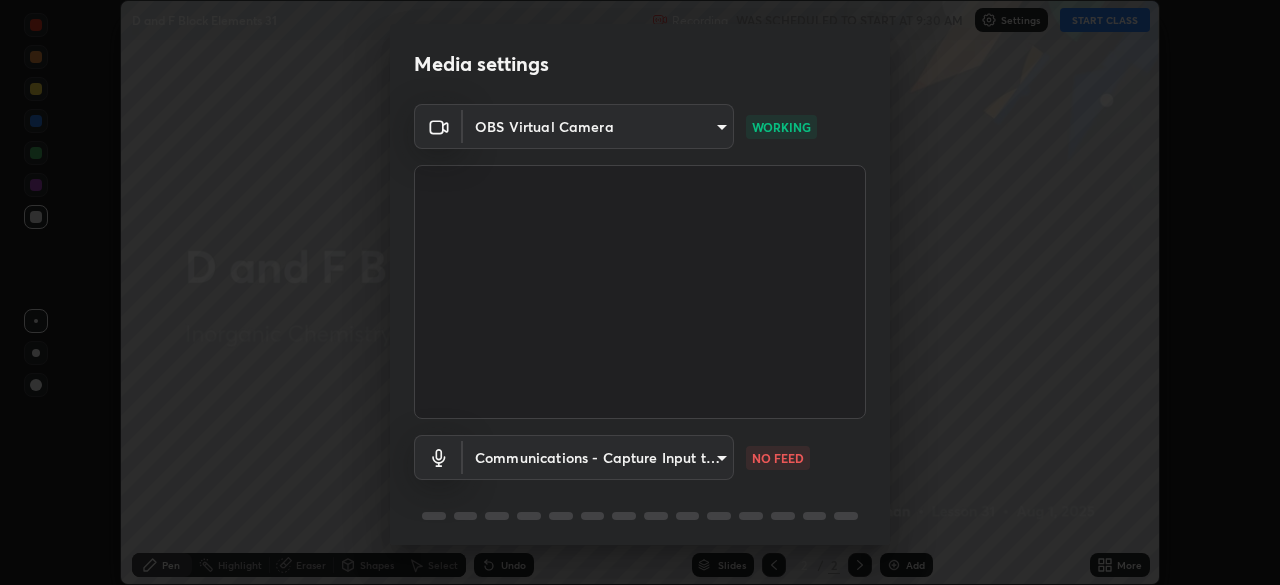 click on "Erase all D and F Block Elements 31 Recording WAS SCHEDULED TO START AT  9:30 AM Settings START CLASS Setting up your live class Unacademy team wishes you a very happy birthday! May you have a wonderful year ahead D and F Block Elements 31 • L31 of Inorganic Chemistry [PERSON] Pen Highlight Eraser Shapes Select Undo Slides 2 / 2 Add More No doubts shared Encourage your learners to ask a doubt for better clarity Report an issue Reason for reporting Buffering Chat not working Audio - Video sync issue Educator video quality low ​ Attach an image Report Media settings OBS Virtual Camera [HASH] WORKING Communications - Capture Input terminal (Digital Array MIC) communications NO FEED 1 / 5 Next" at bounding box center [640, 292] 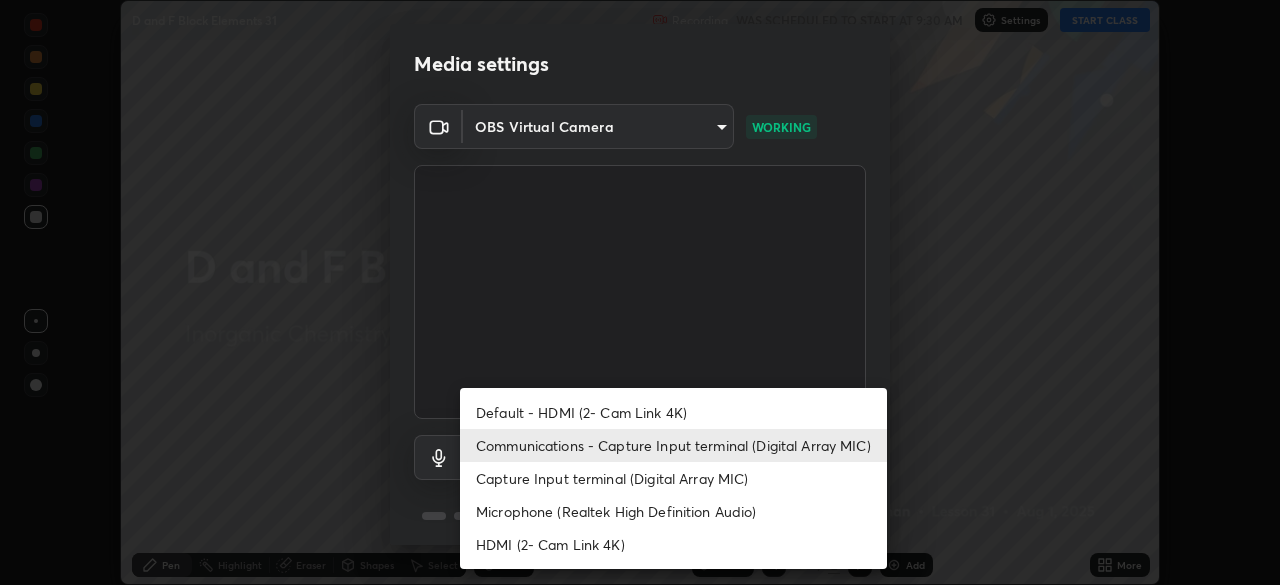 click on "Microphone (Realtek High Definition Audio)" at bounding box center (673, 511) 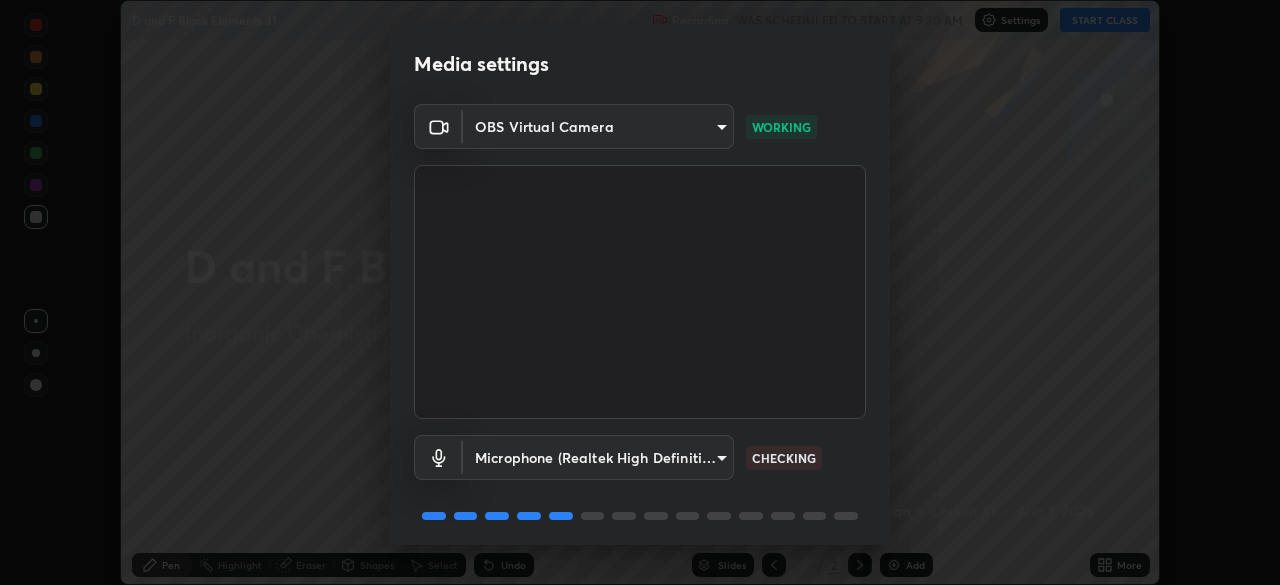 scroll, scrollTop: 71, scrollLeft: 0, axis: vertical 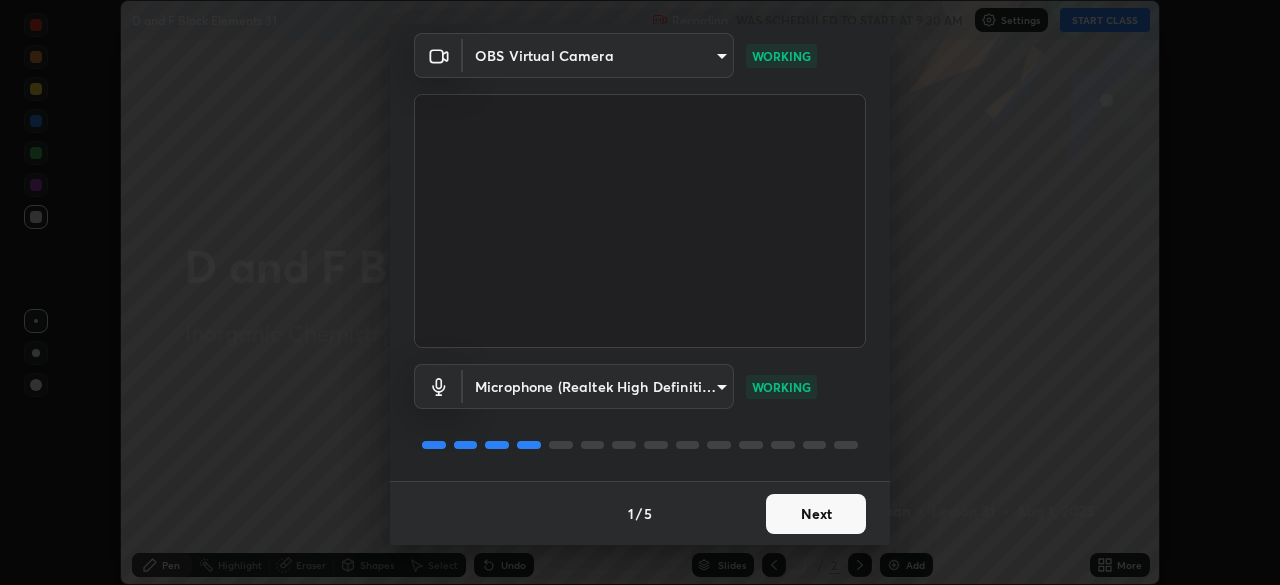click on "Next" at bounding box center [816, 514] 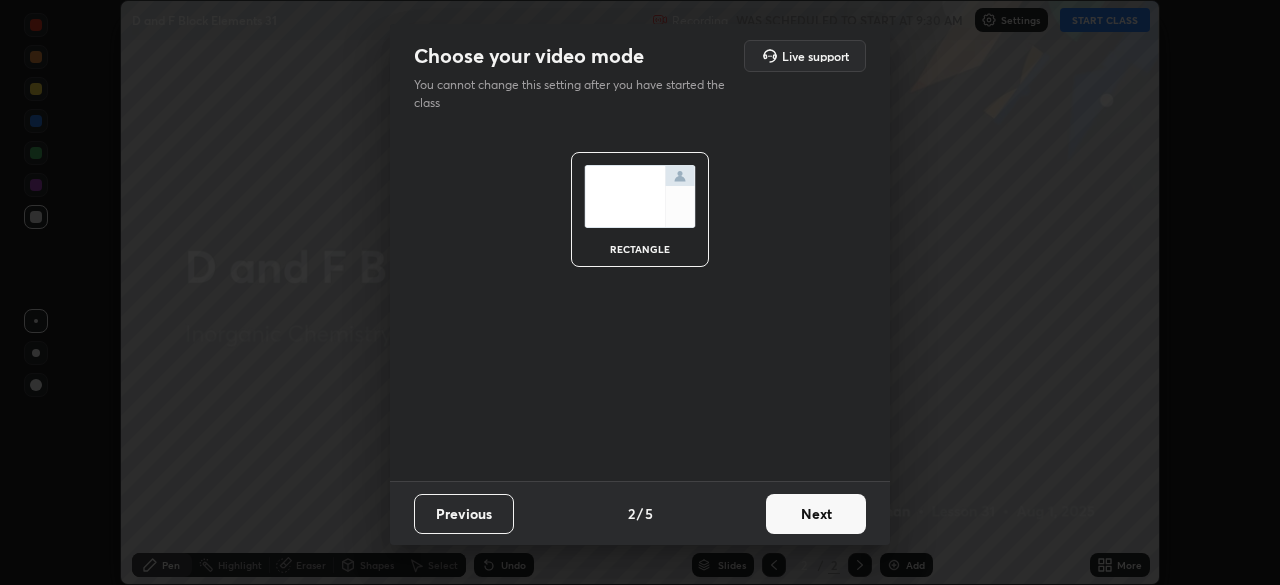 scroll, scrollTop: 0, scrollLeft: 0, axis: both 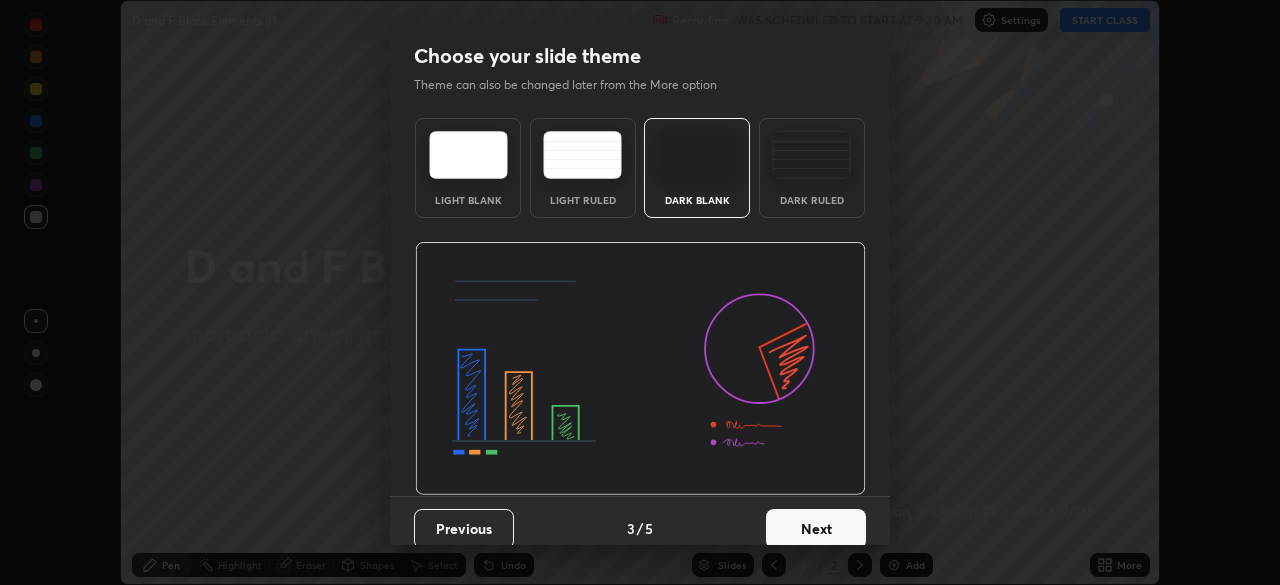 click on "Next" at bounding box center [816, 529] 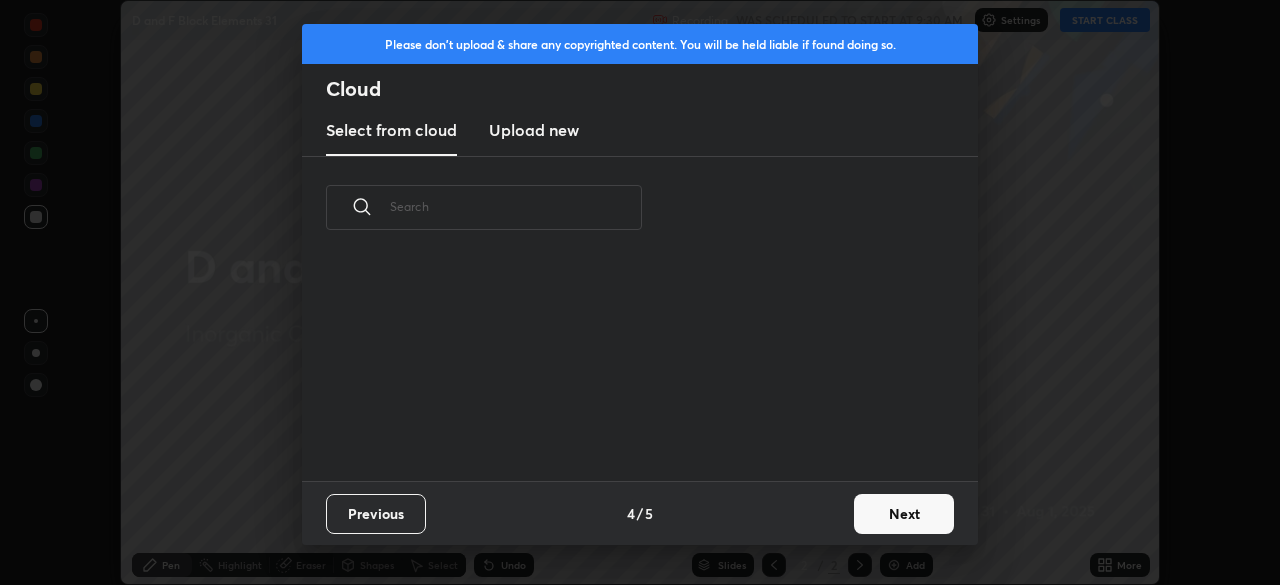 click on "Previous 4 / 5 Next" at bounding box center [640, 513] 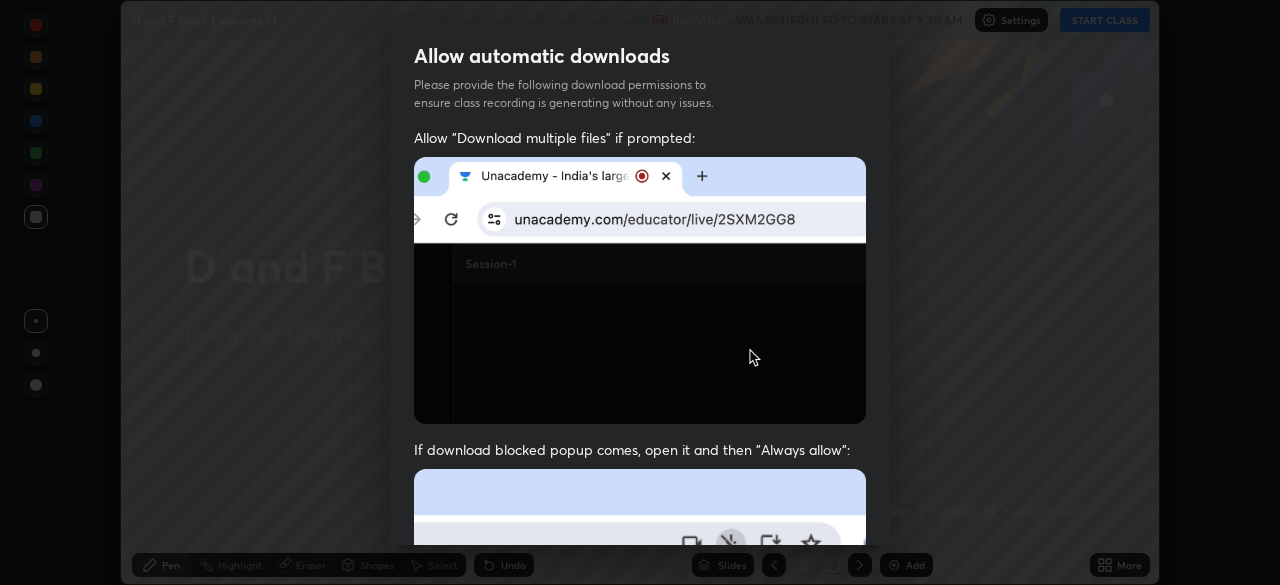 click on "Allow automatic downloads Please provide the following download permissions to ensure class recording is generating without any issues. Allow "Download multiple files" if prompted: If download blocked popup comes, open it and then "Always allow": I agree that if I don't provide required permissions, class recording will not be generated Previous 5 / 5 Done" at bounding box center [640, 292] 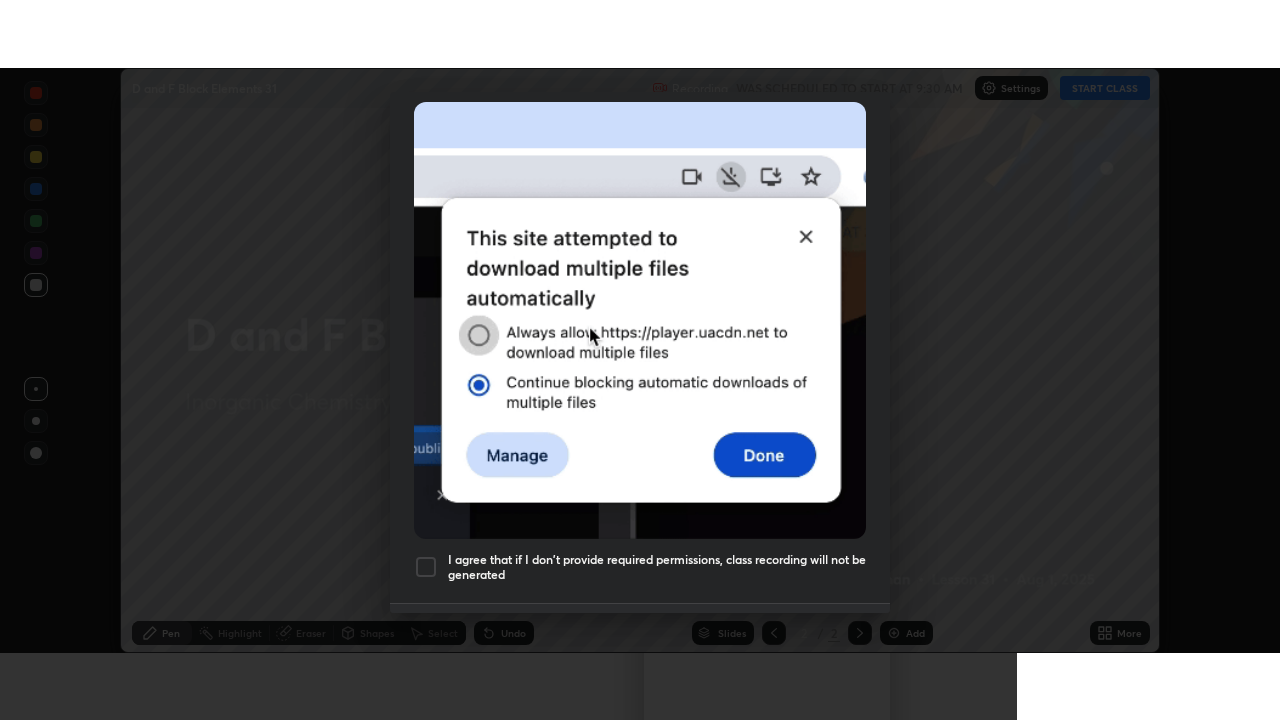 scroll, scrollTop: 479, scrollLeft: 0, axis: vertical 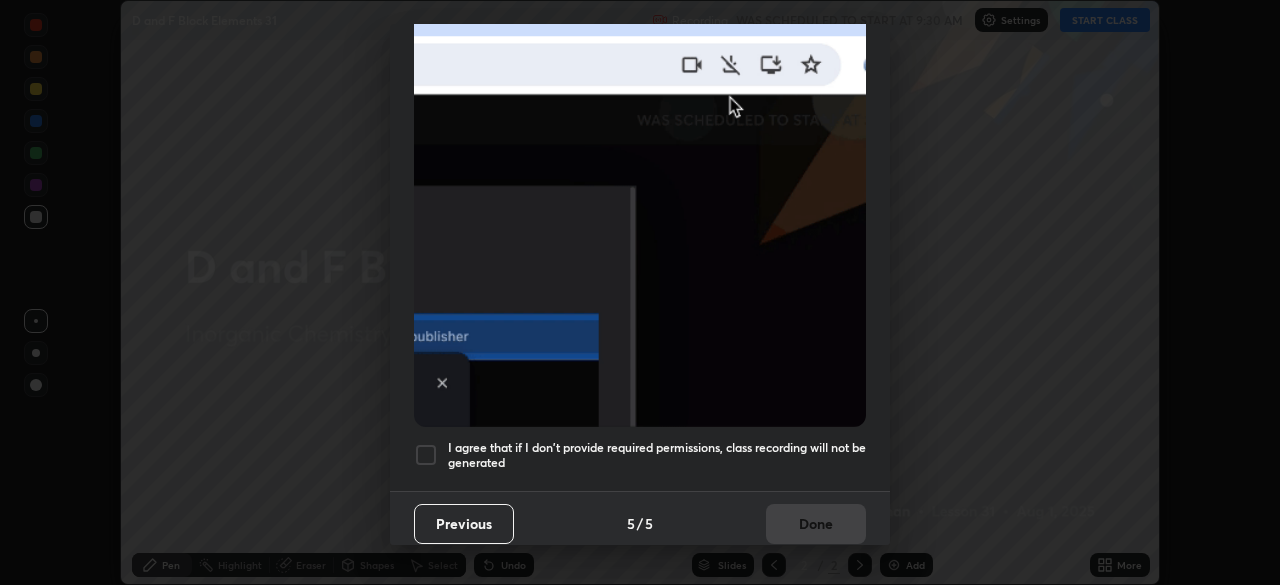 click at bounding box center (426, 455) 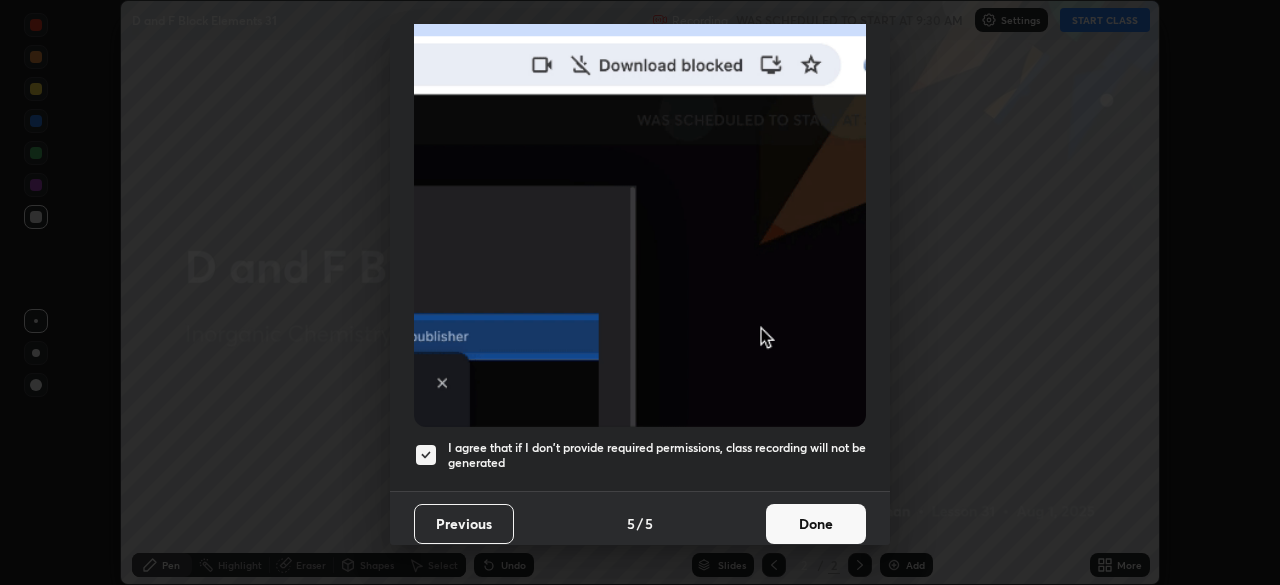 click on "Done" at bounding box center (816, 524) 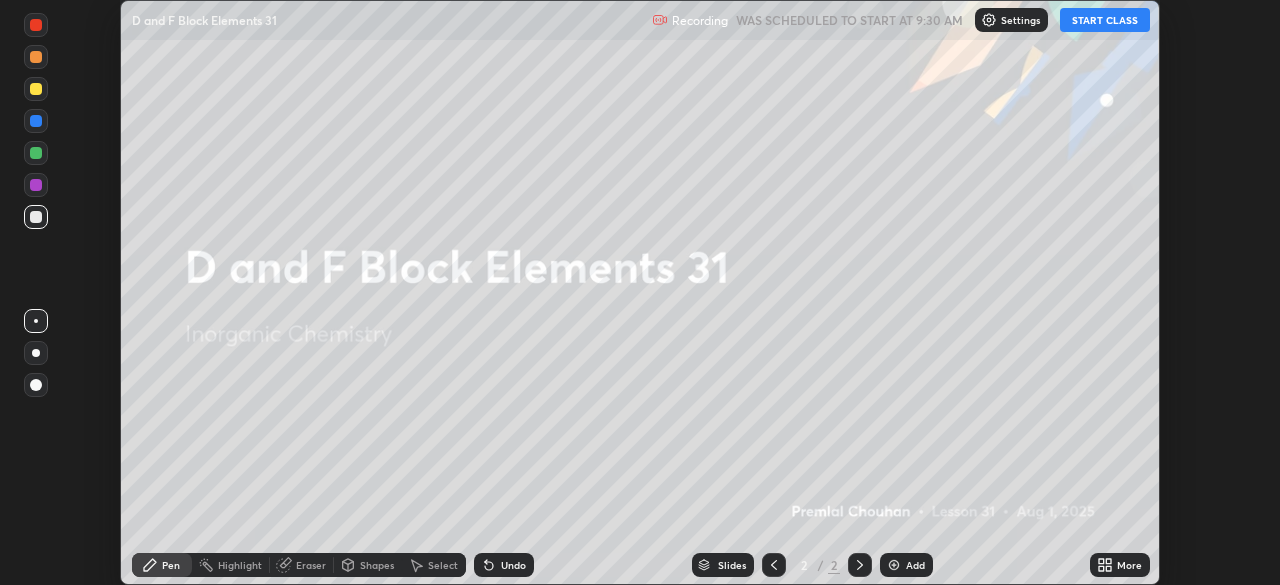 click on "START CLASS" at bounding box center [1105, 20] 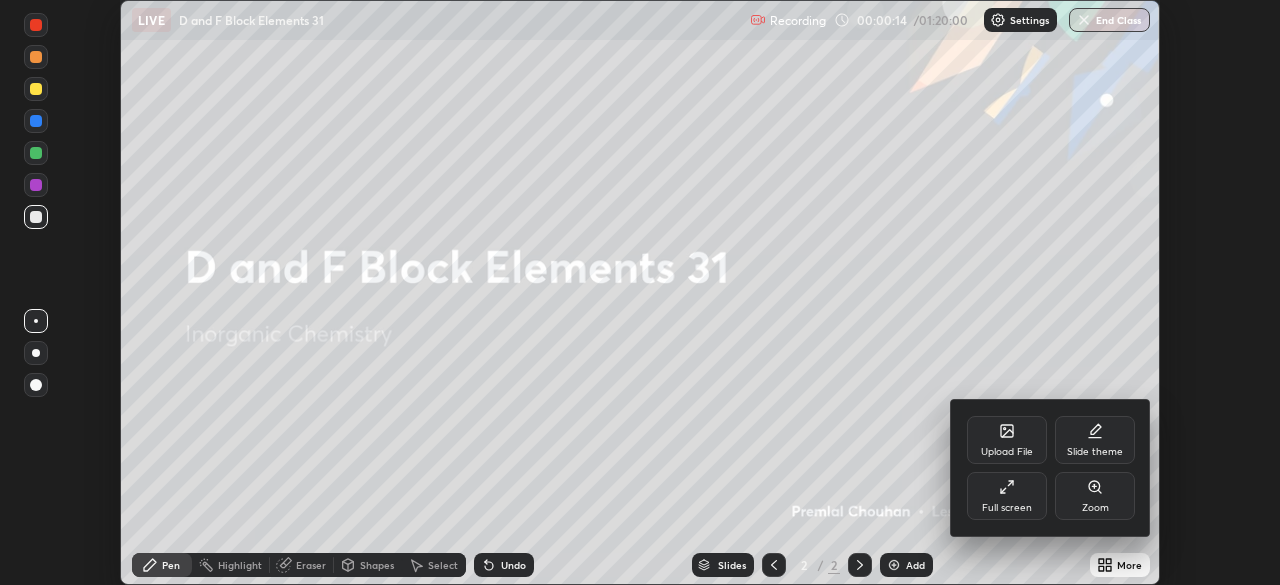 click at bounding box center (640, 292) 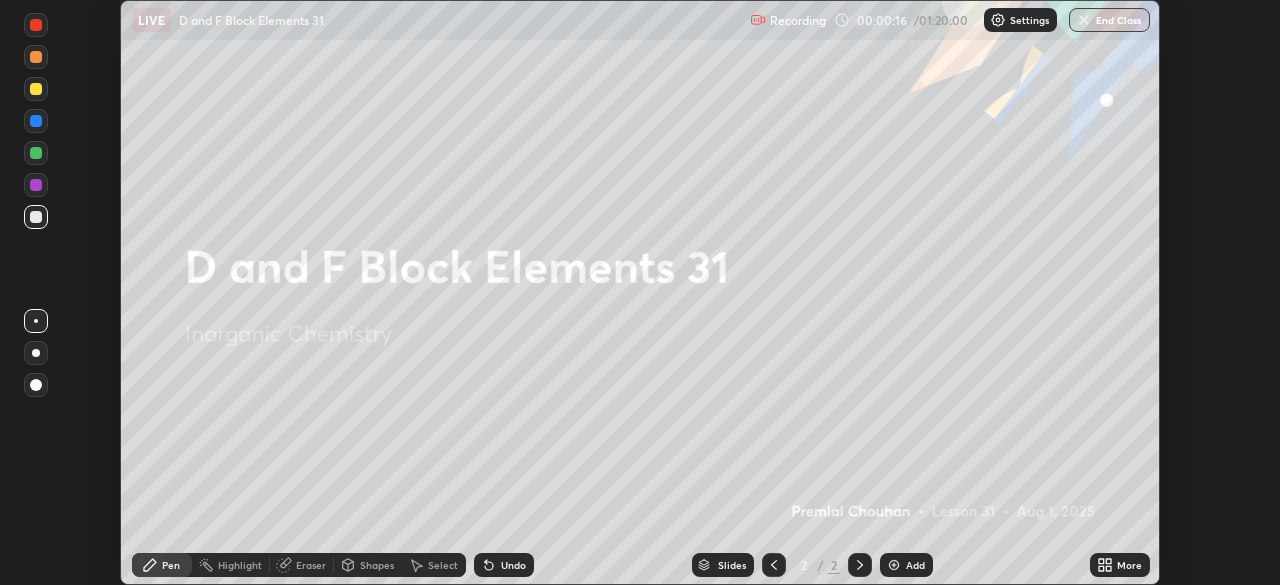 click on "More" at bounding box center (1120, 565) 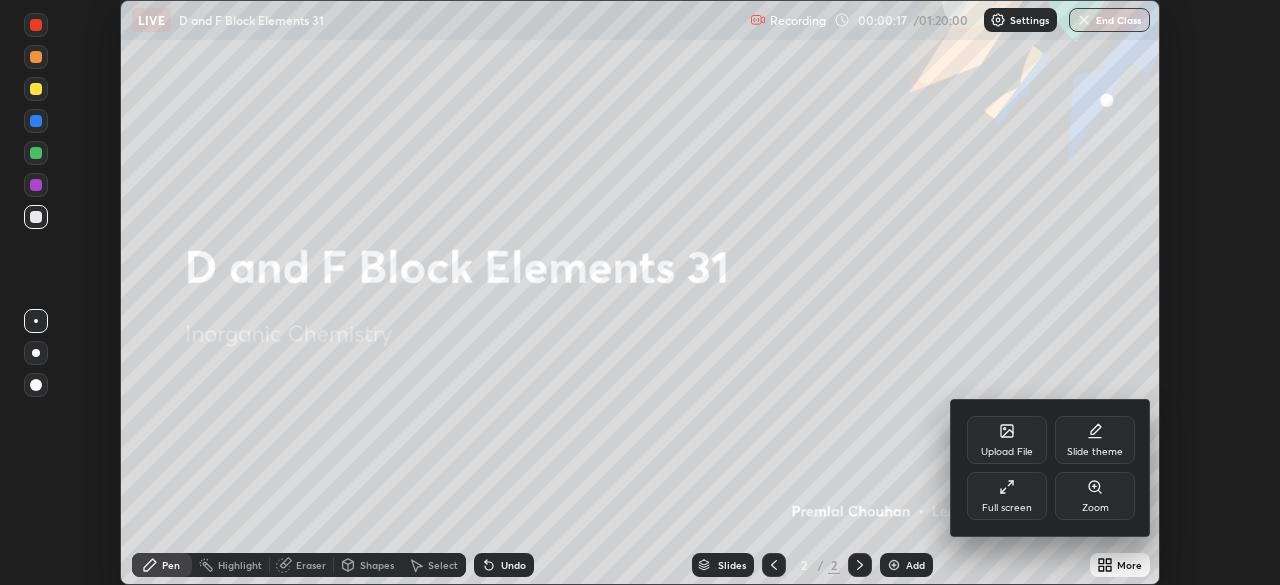 click on "Full screen" at bounding box center [1007, 508] 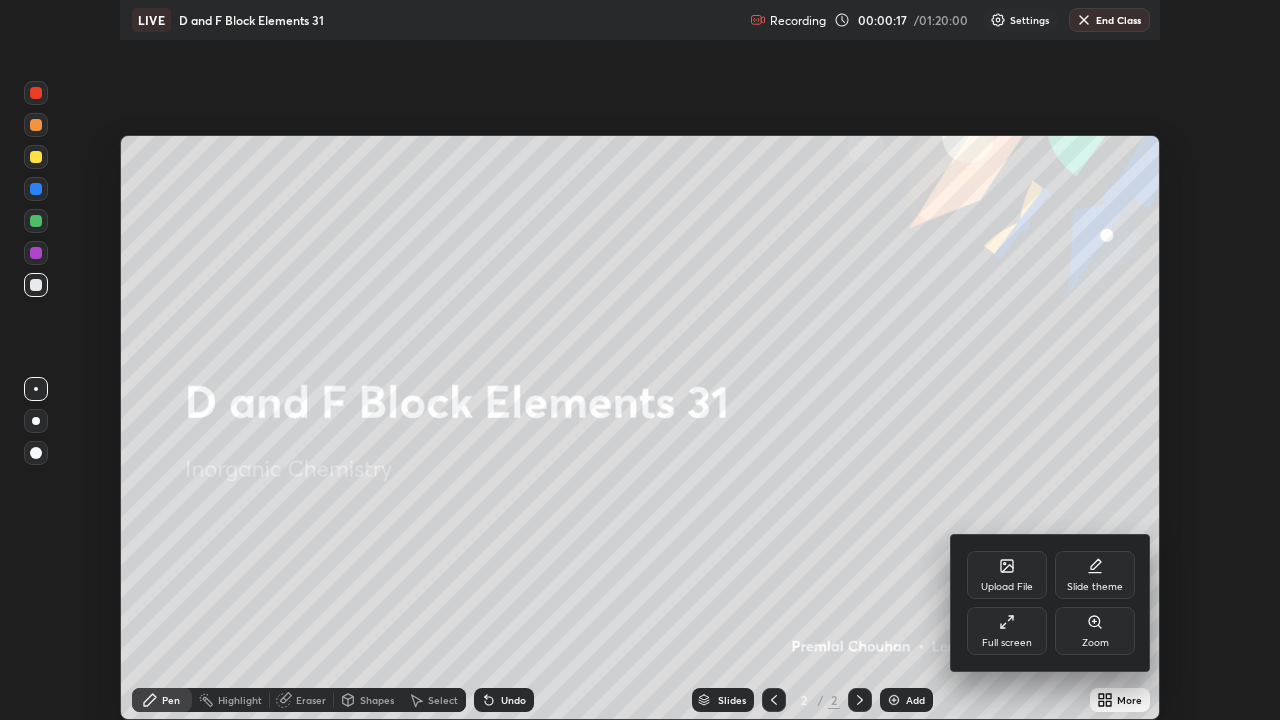 scroll, scrollTop: 99280, scrollLeft: 98720, axis: both 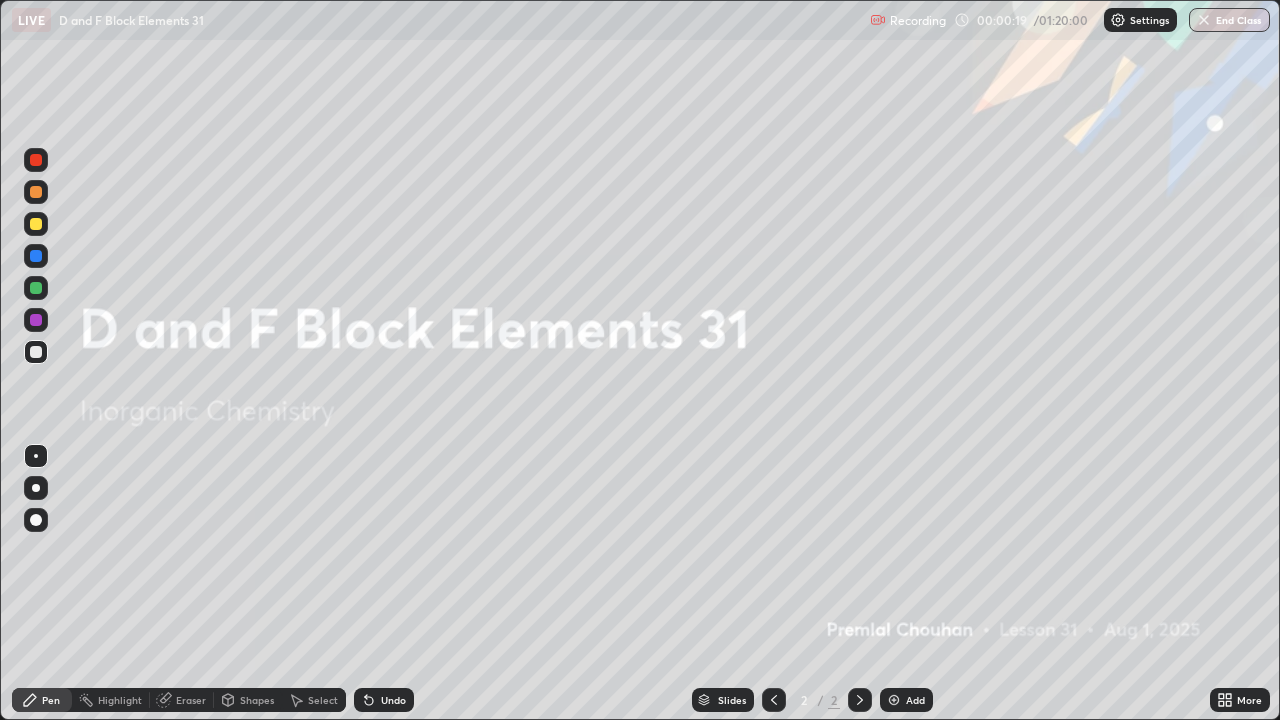 click at bounding box center [894, 700] 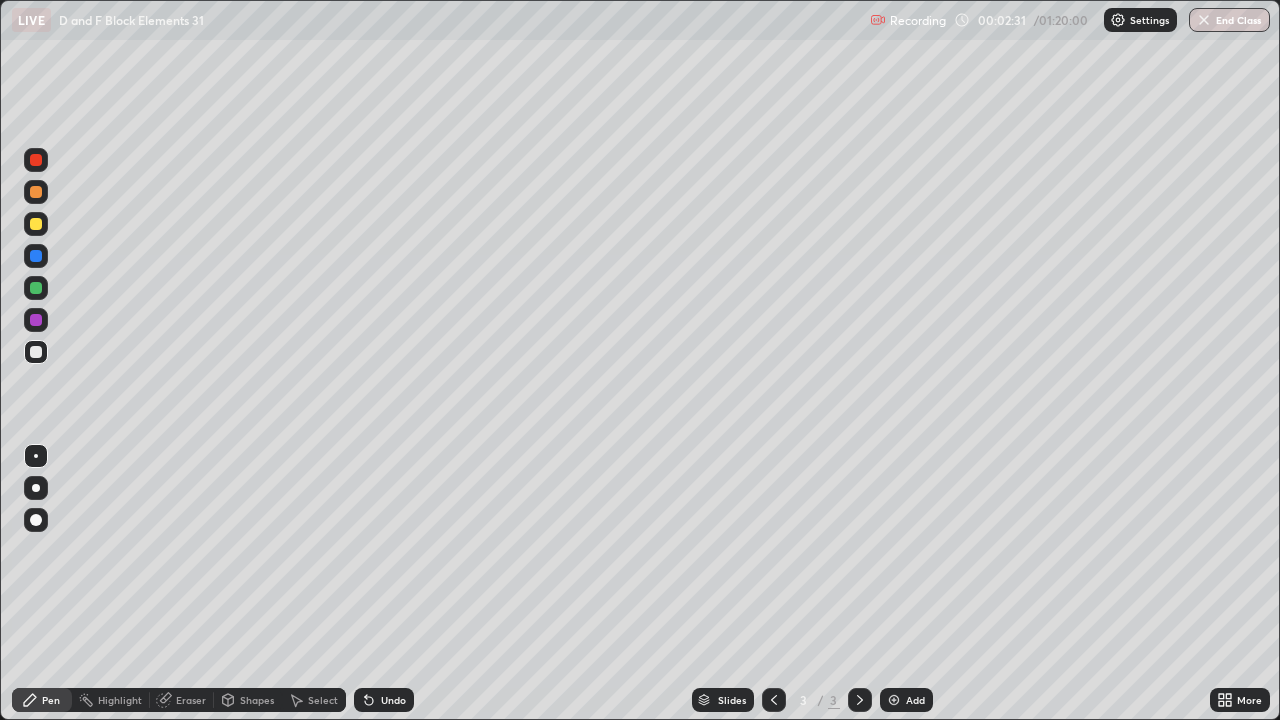 click at bounding box center [36, 224] 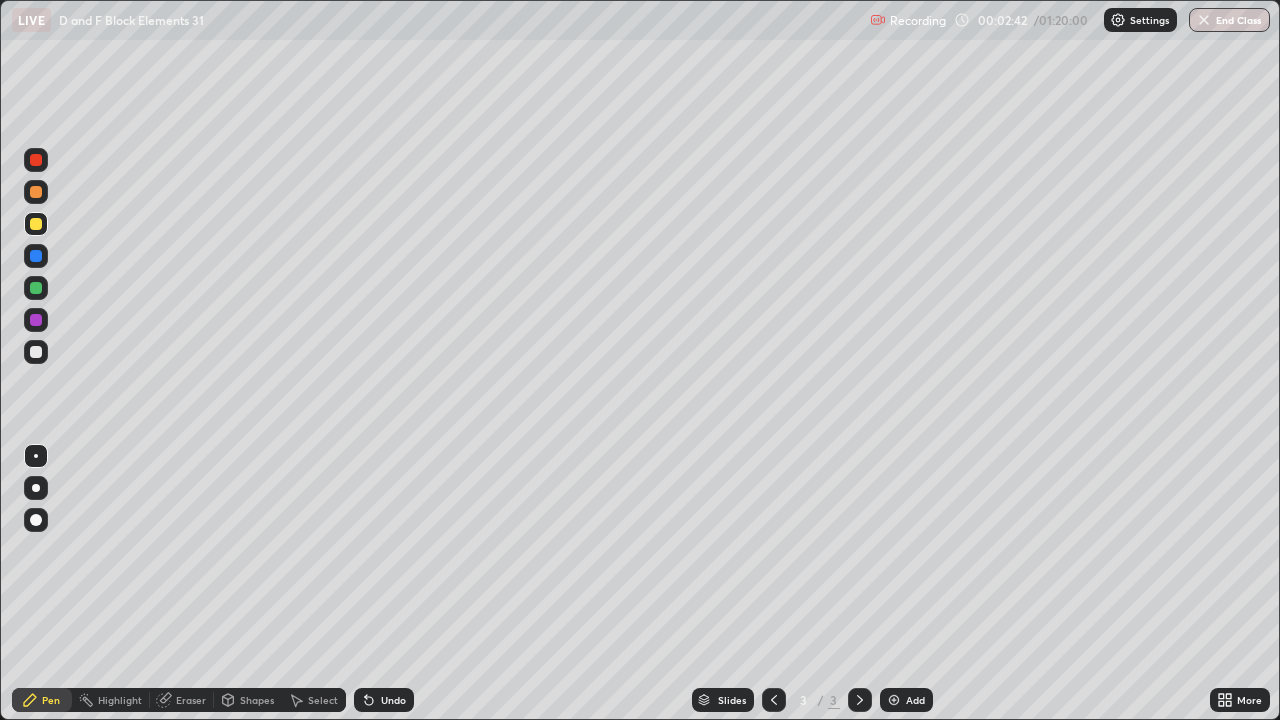 click at bounding box center [36, 192] 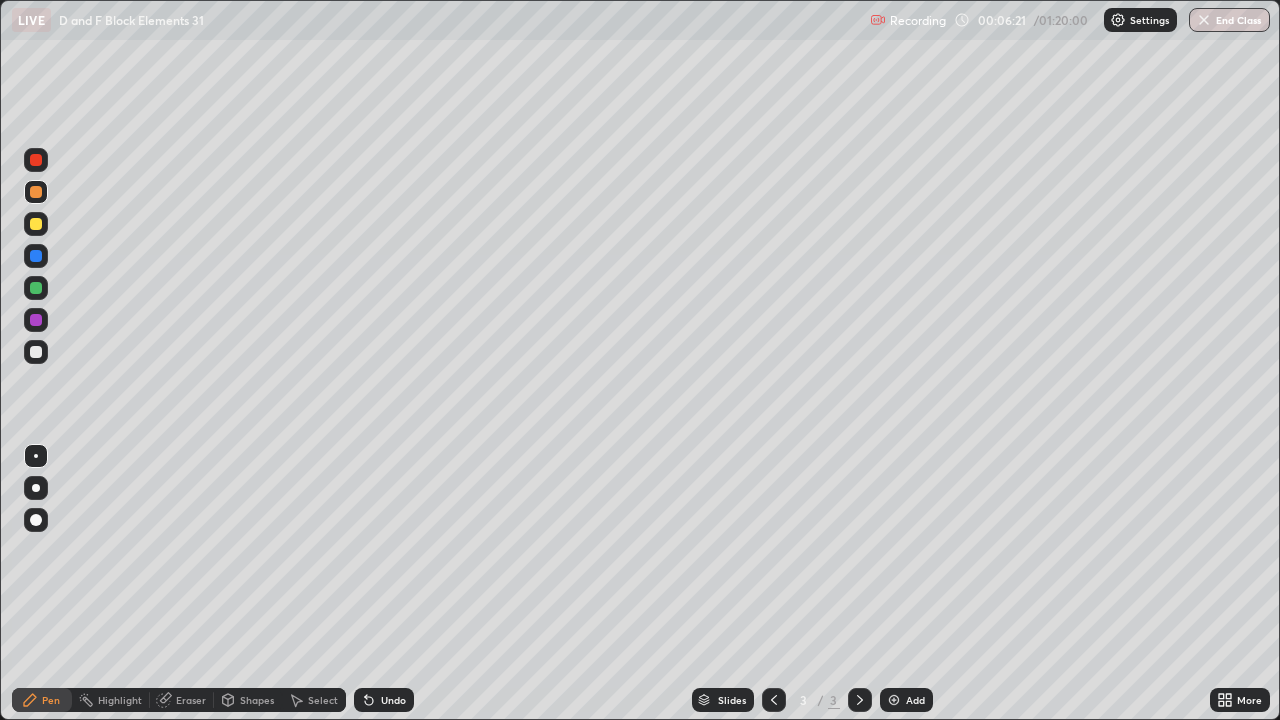 click on "Eraser" at bounding box center (191, 700) 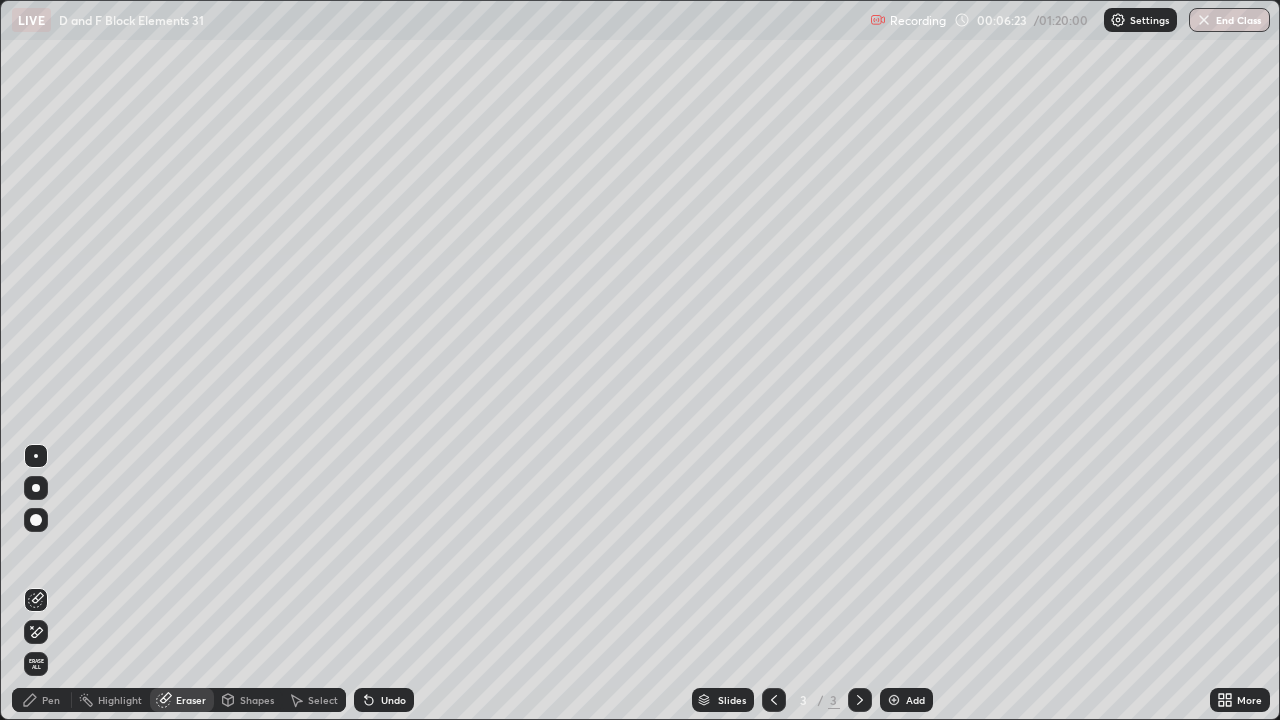 click on "Pen" at bounding box center (42, 700) 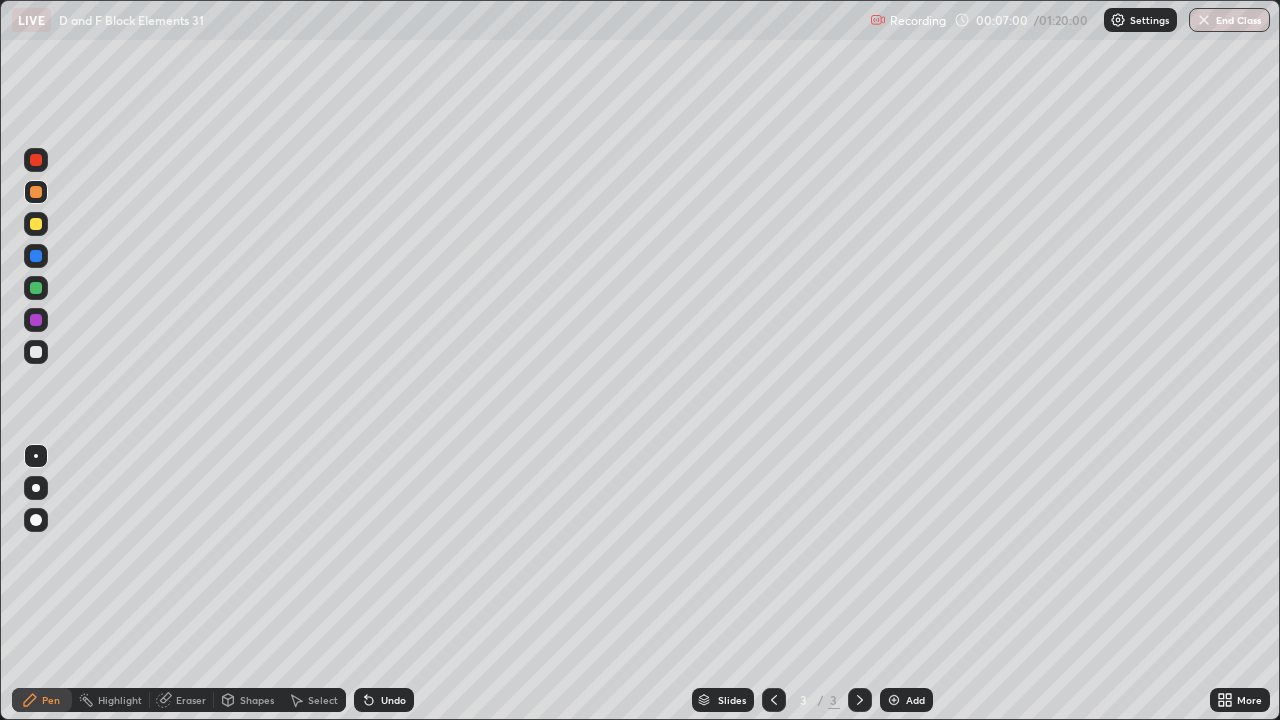 click at bounding box center [36, 224] 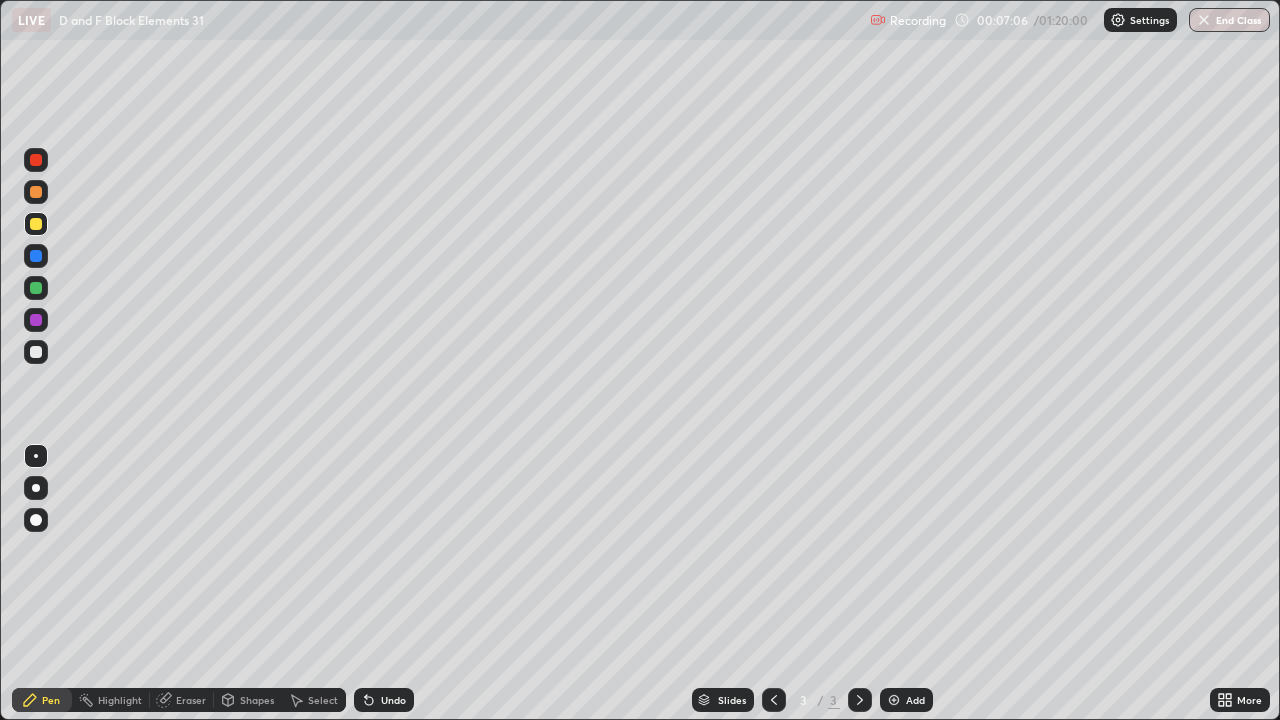 click at bounding box center (36, 224) 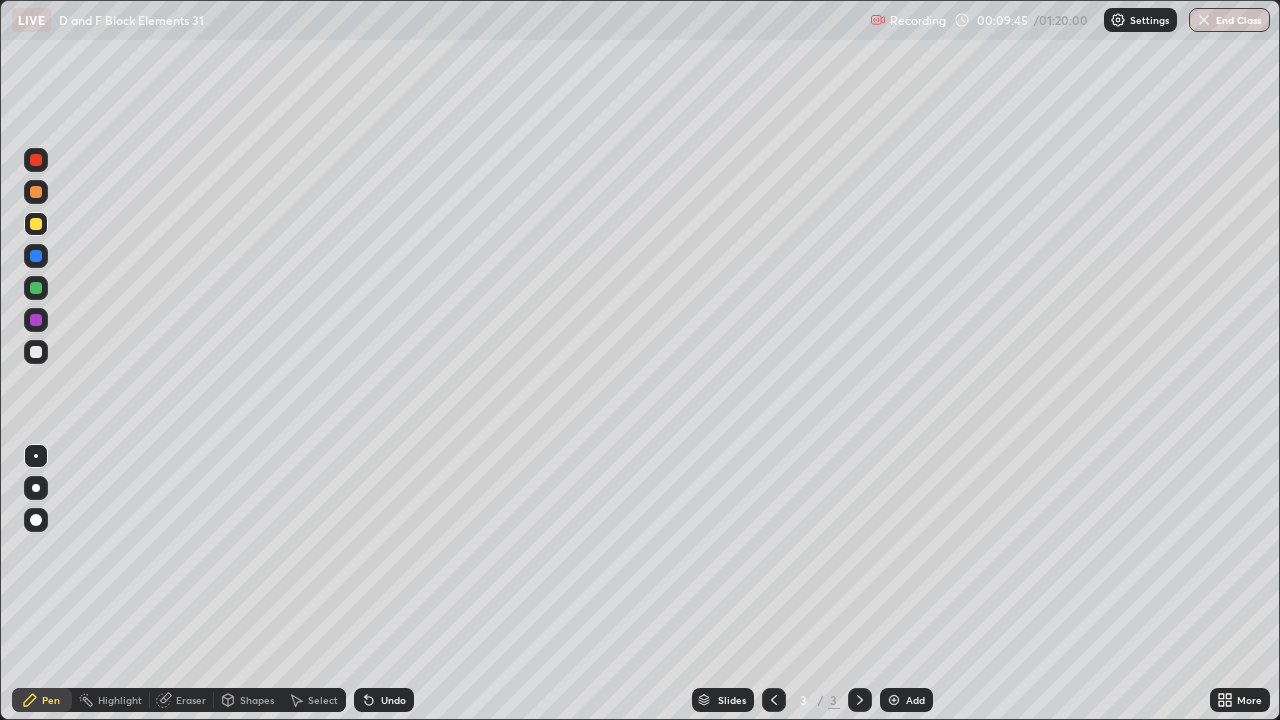 click on "Eraser" at bounding box center (182, 700) 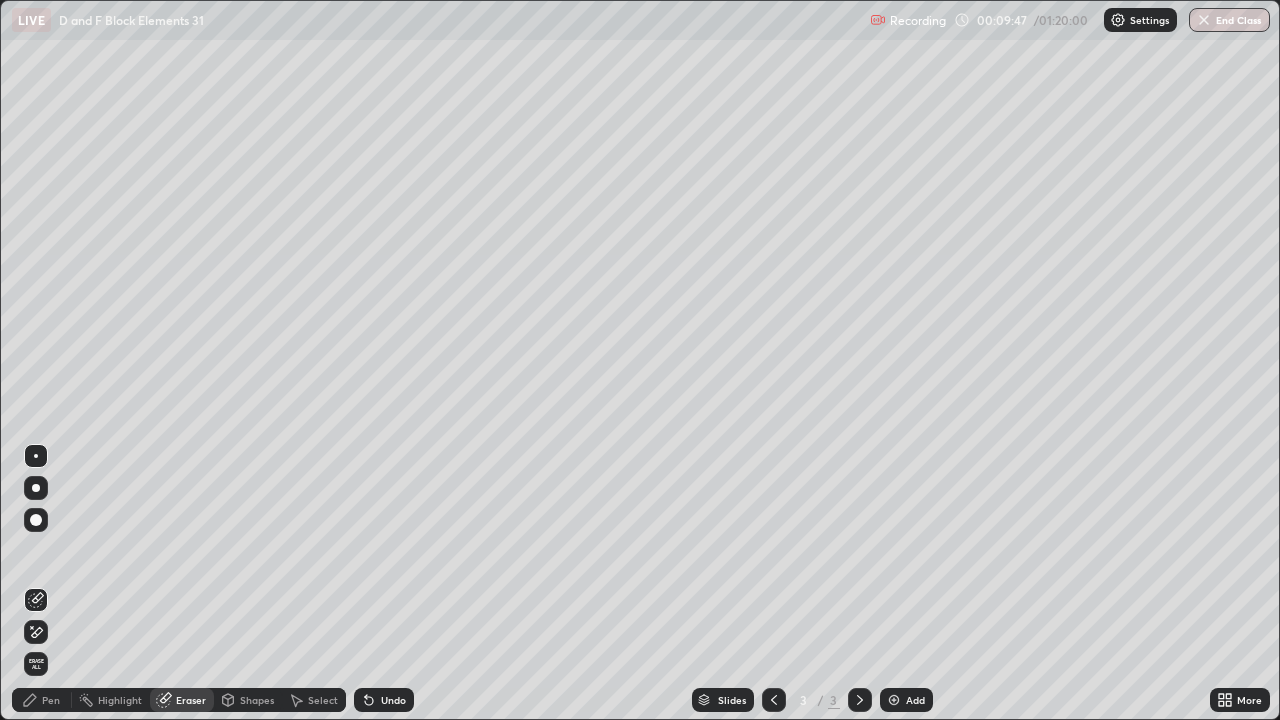 click on "Pen" at bounding box center [51, 700] 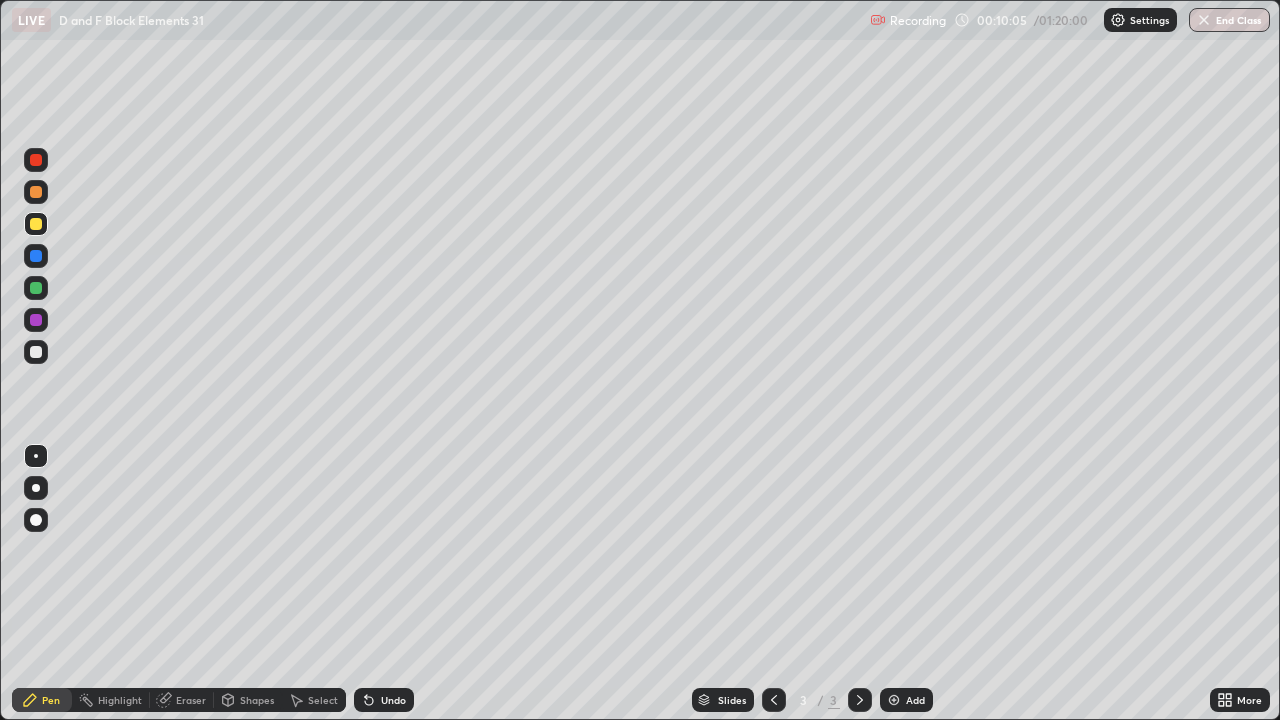 click 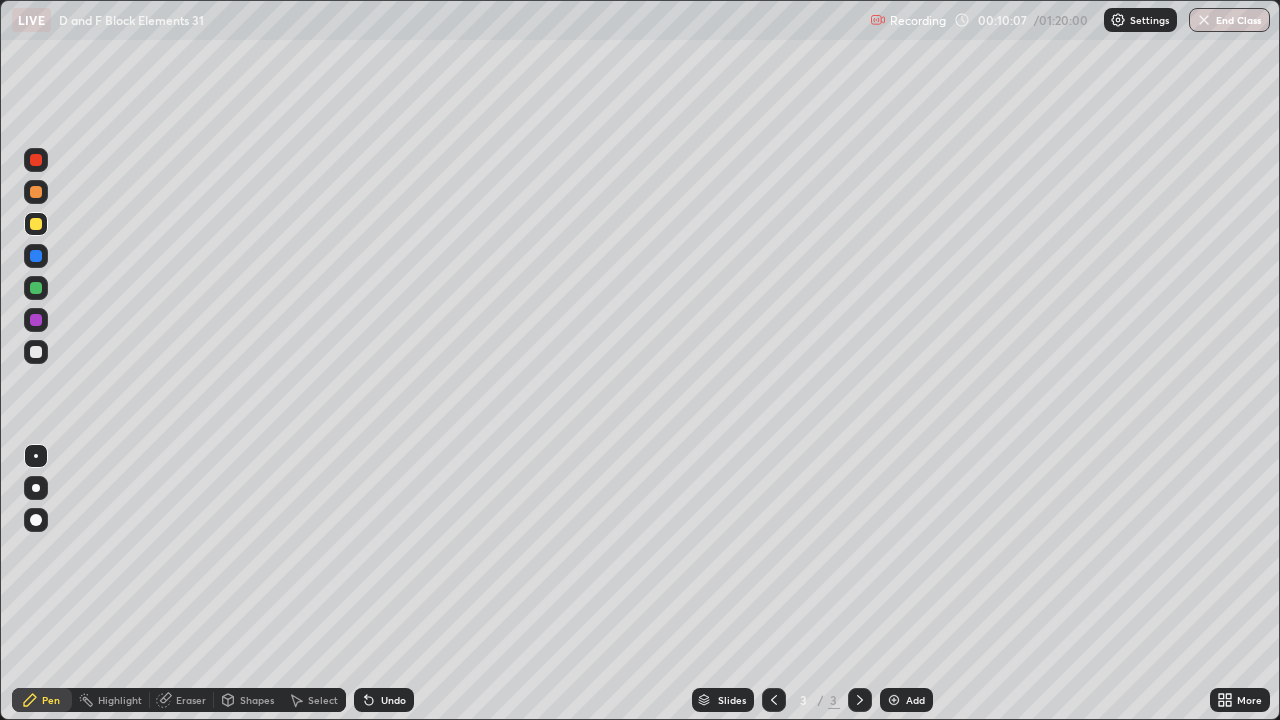click at bounding box center [894, 700] 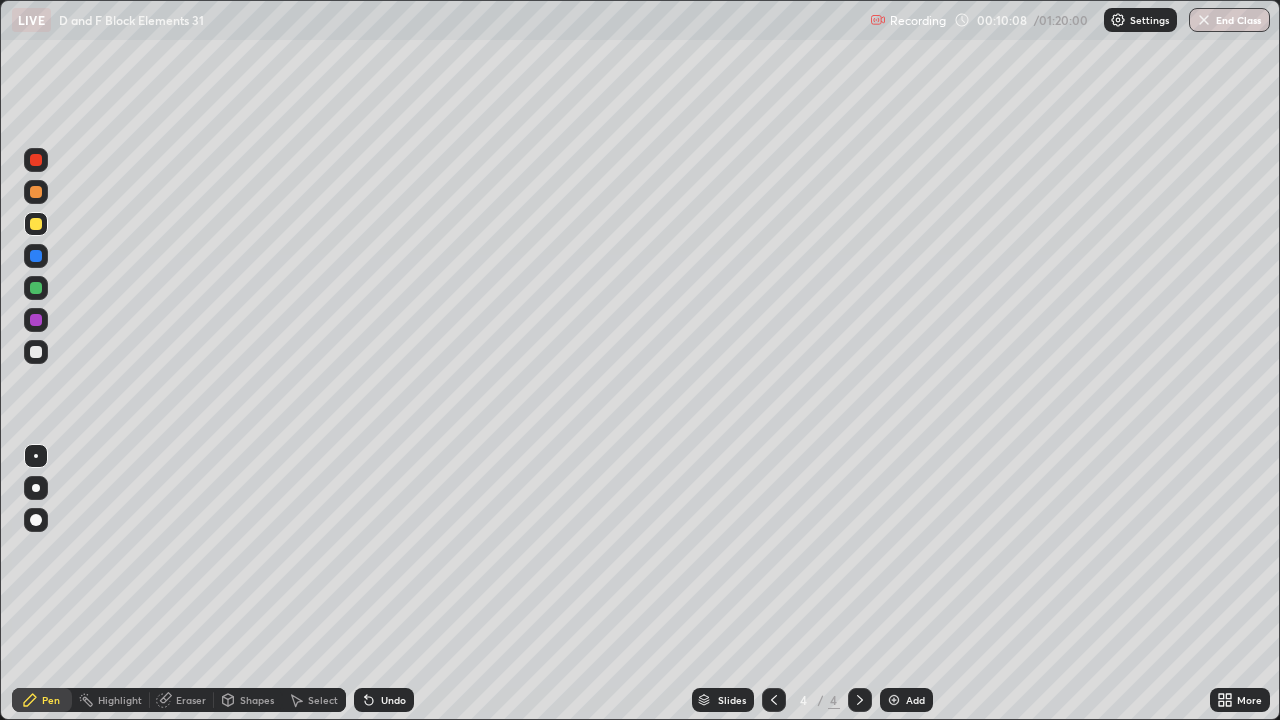 click at bounding box center (36, 192) 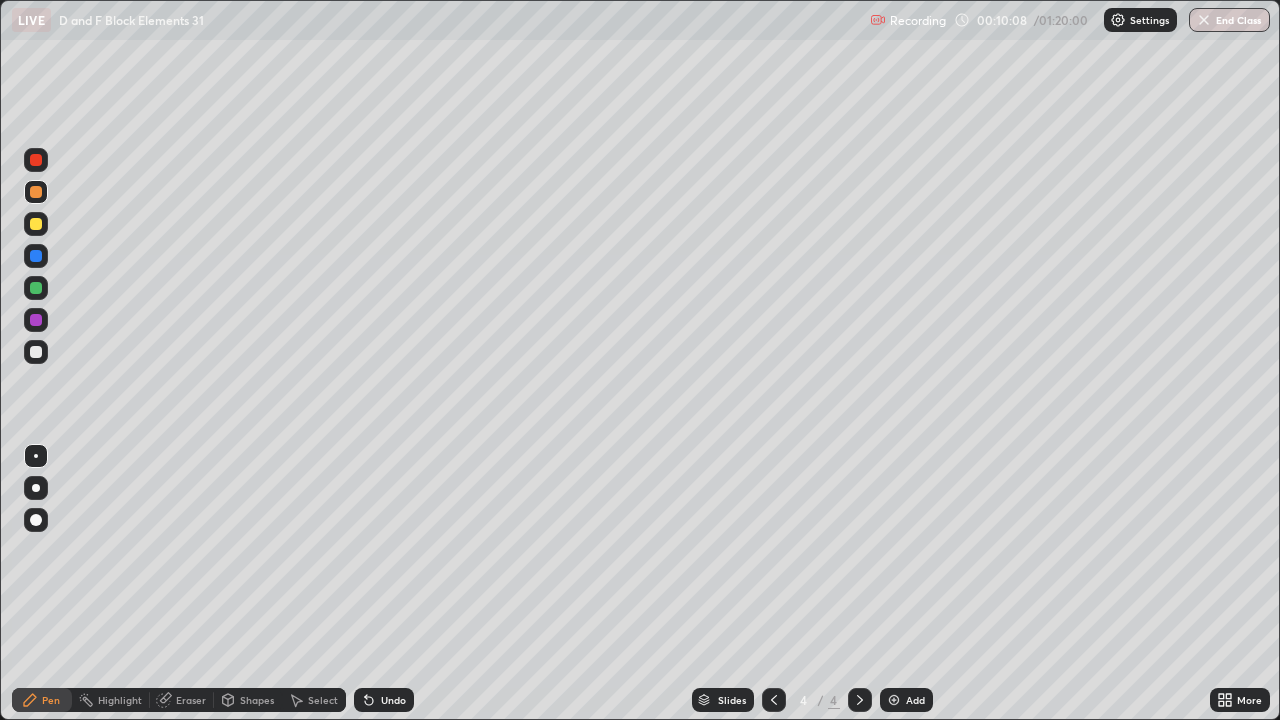 click at bounding box center (36, 192) 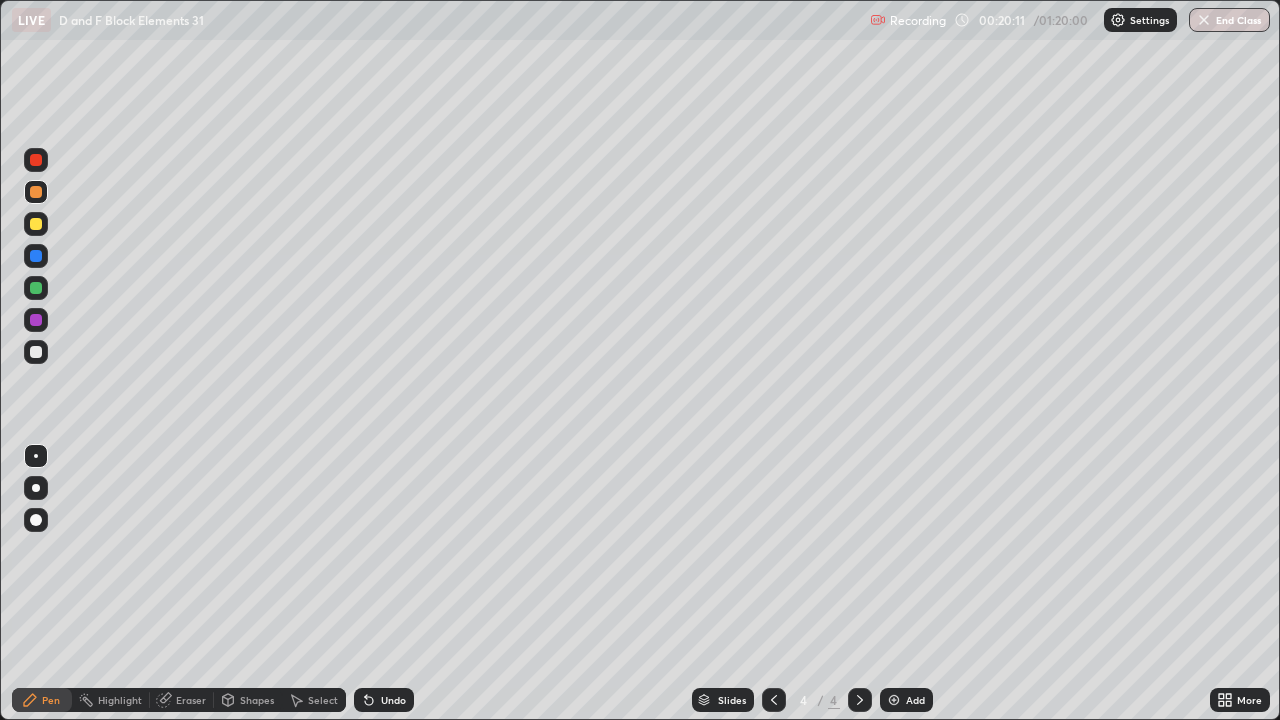 click on "Eraser" at bounding box center (191, 700) 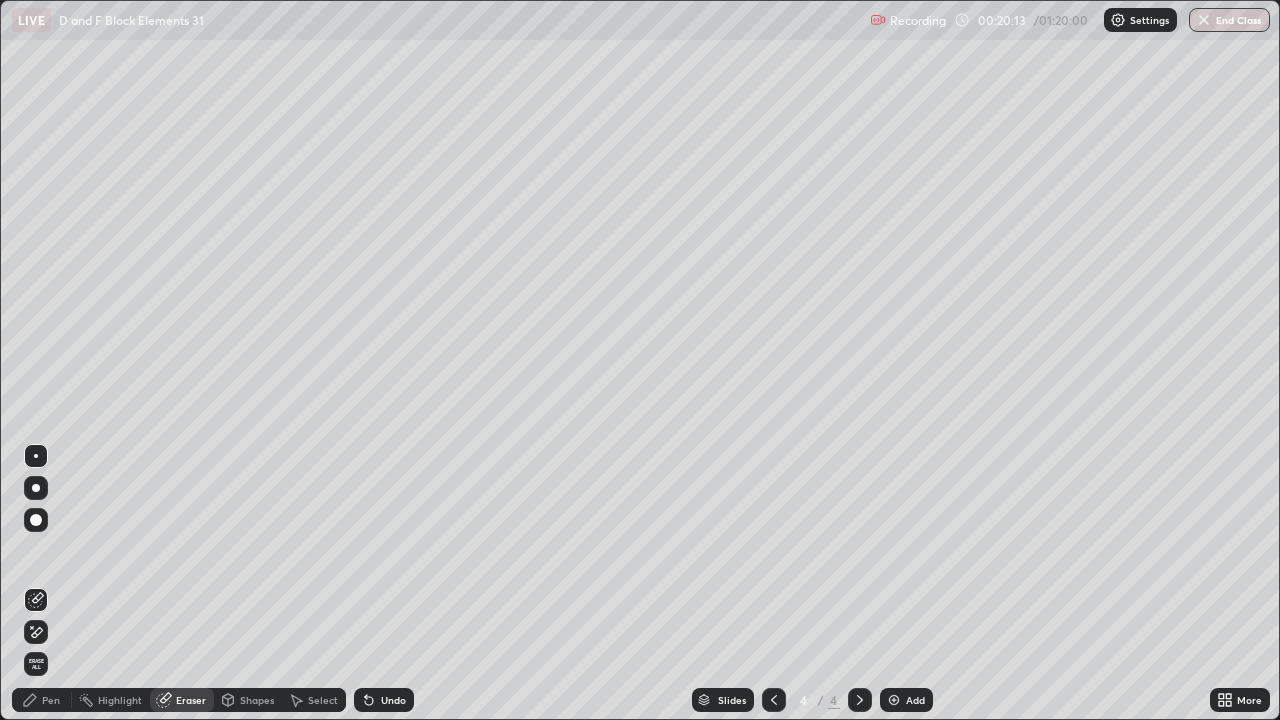 click on "Pen" at bounding box center (51, 700) 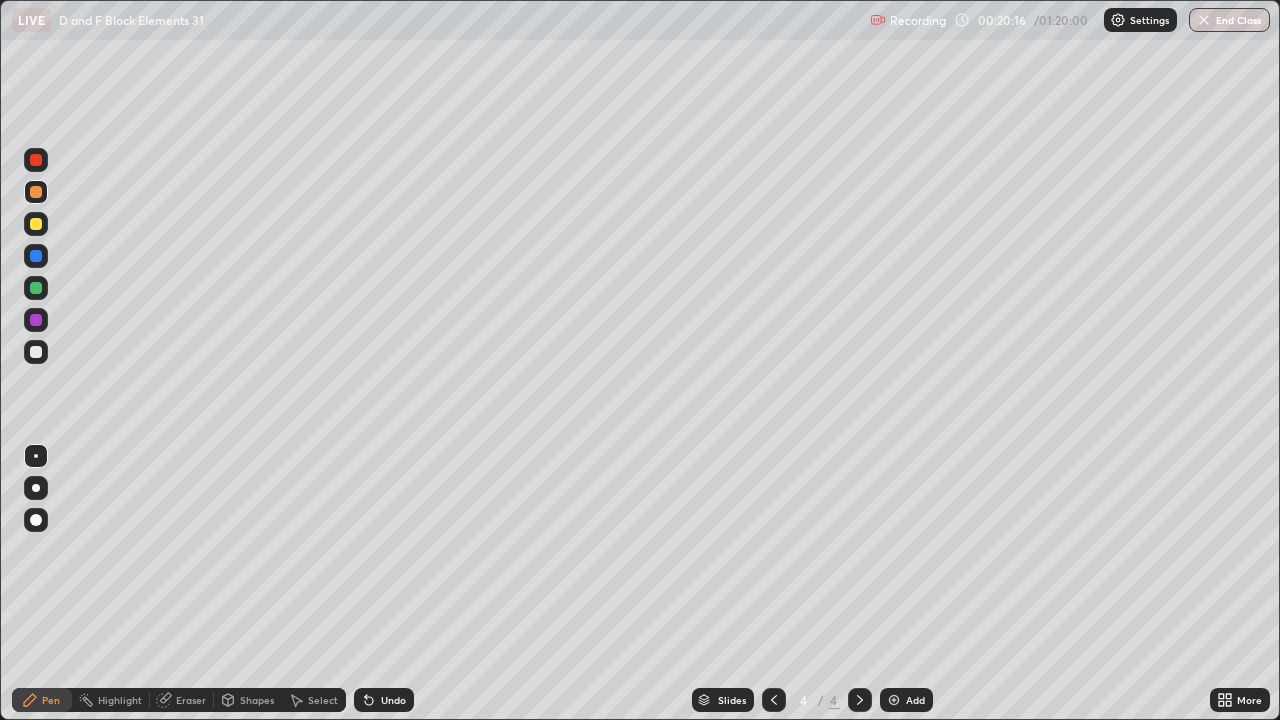 click at bounding box center [36, 224] 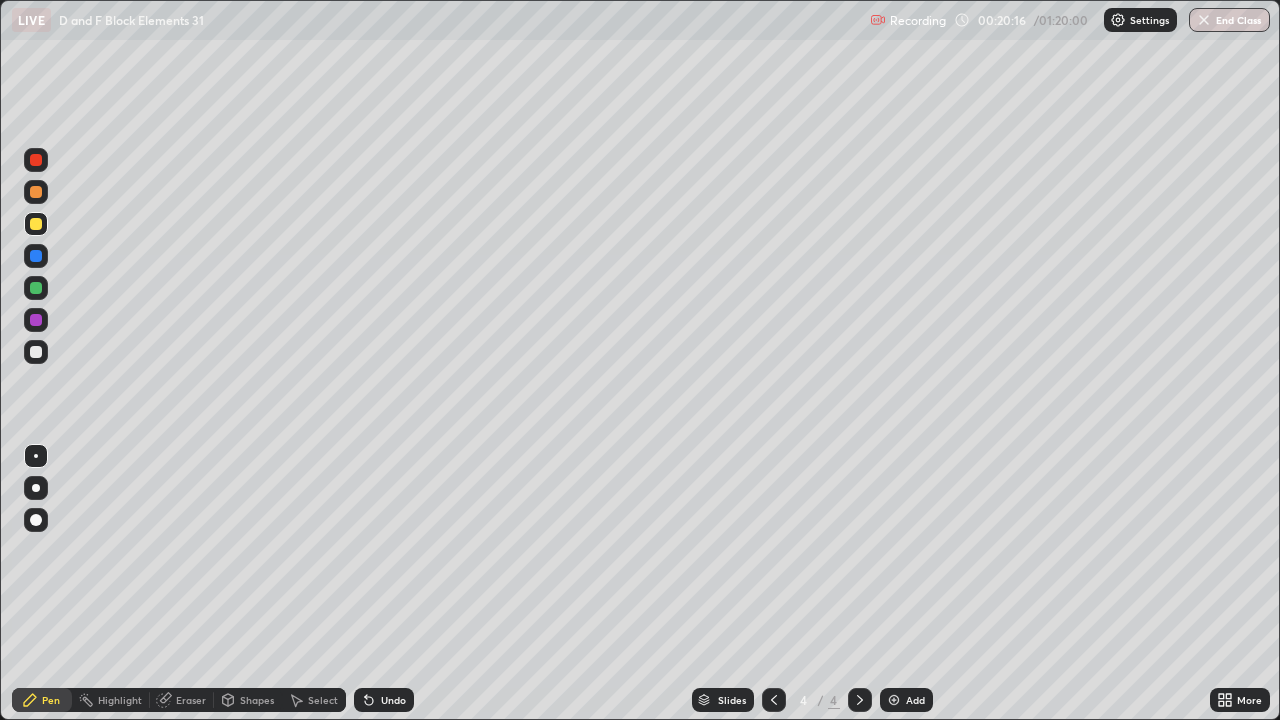 click at bounding box center (36, 224) 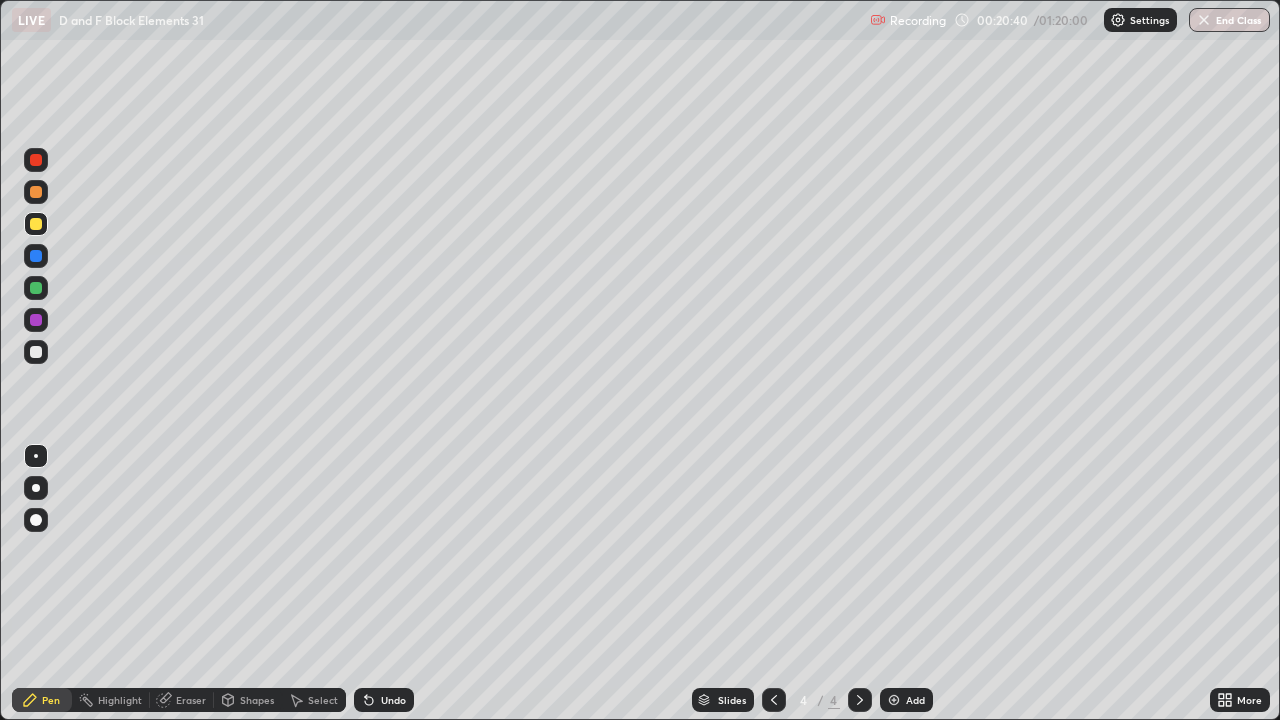 click at bounding box center (36, 288) 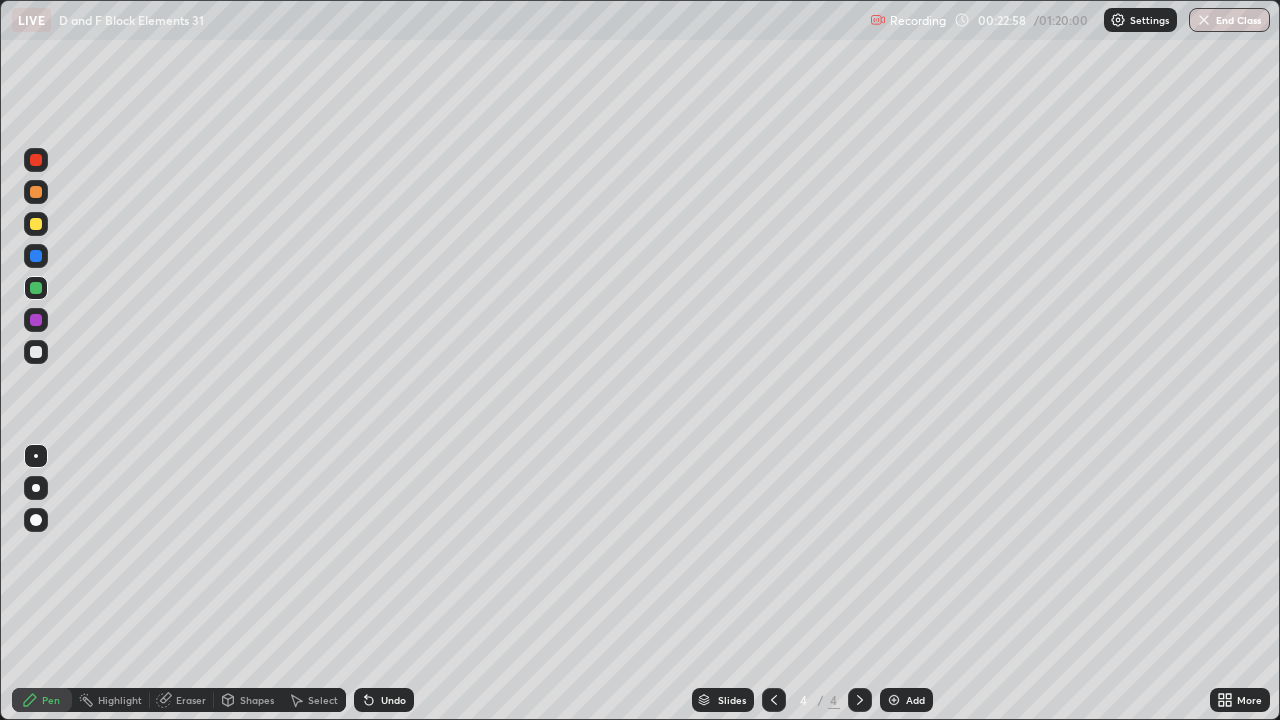click at bounding box center [36, 224] 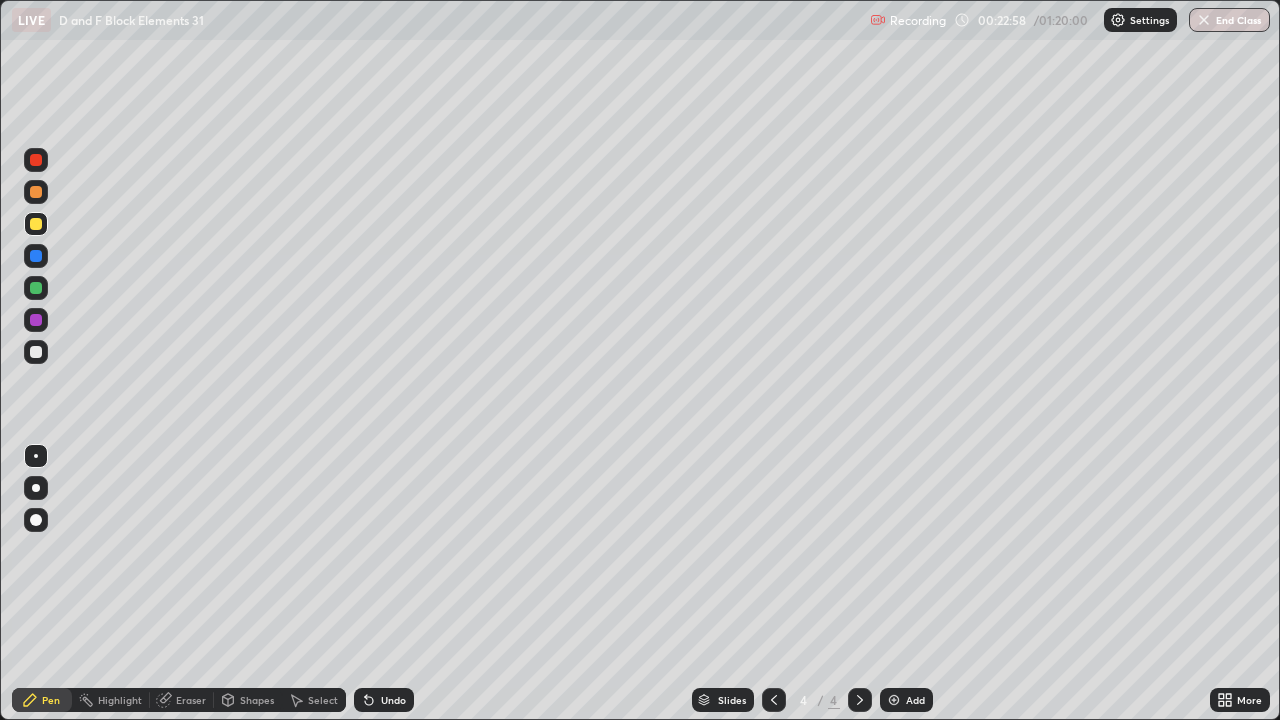 click at bounding box center [36, 224] 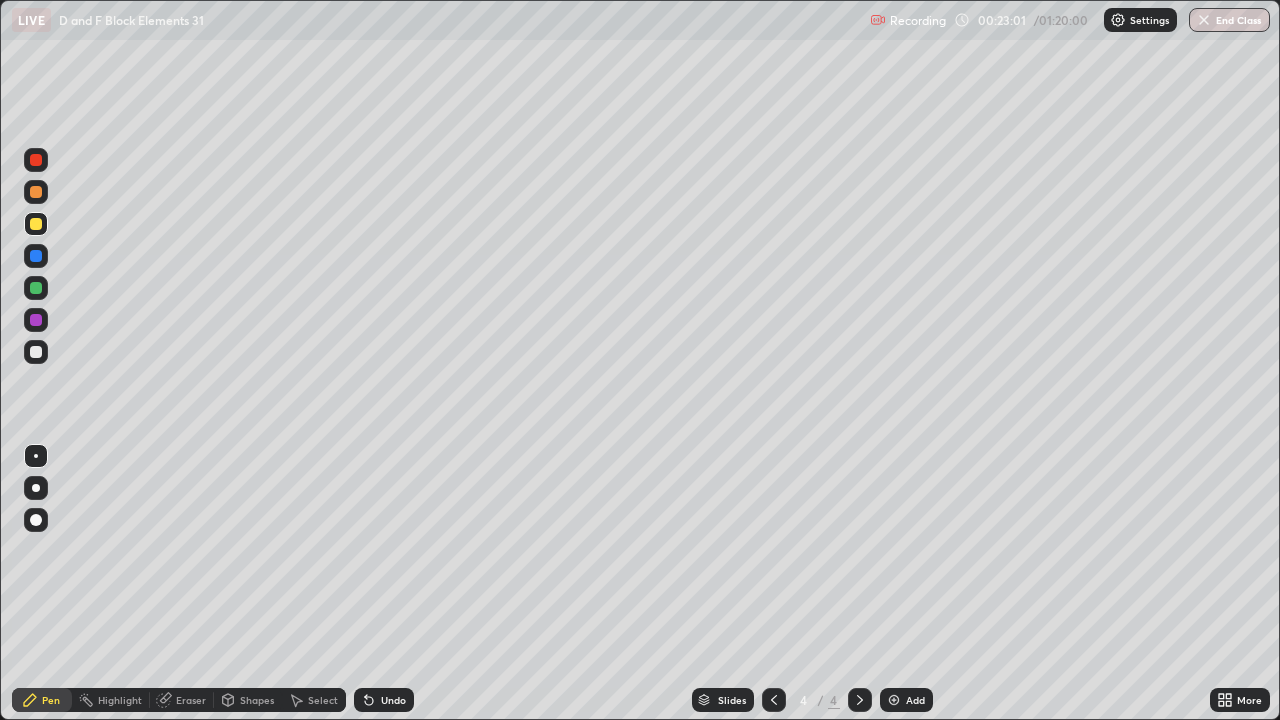 click at bounding box center [36, 192] 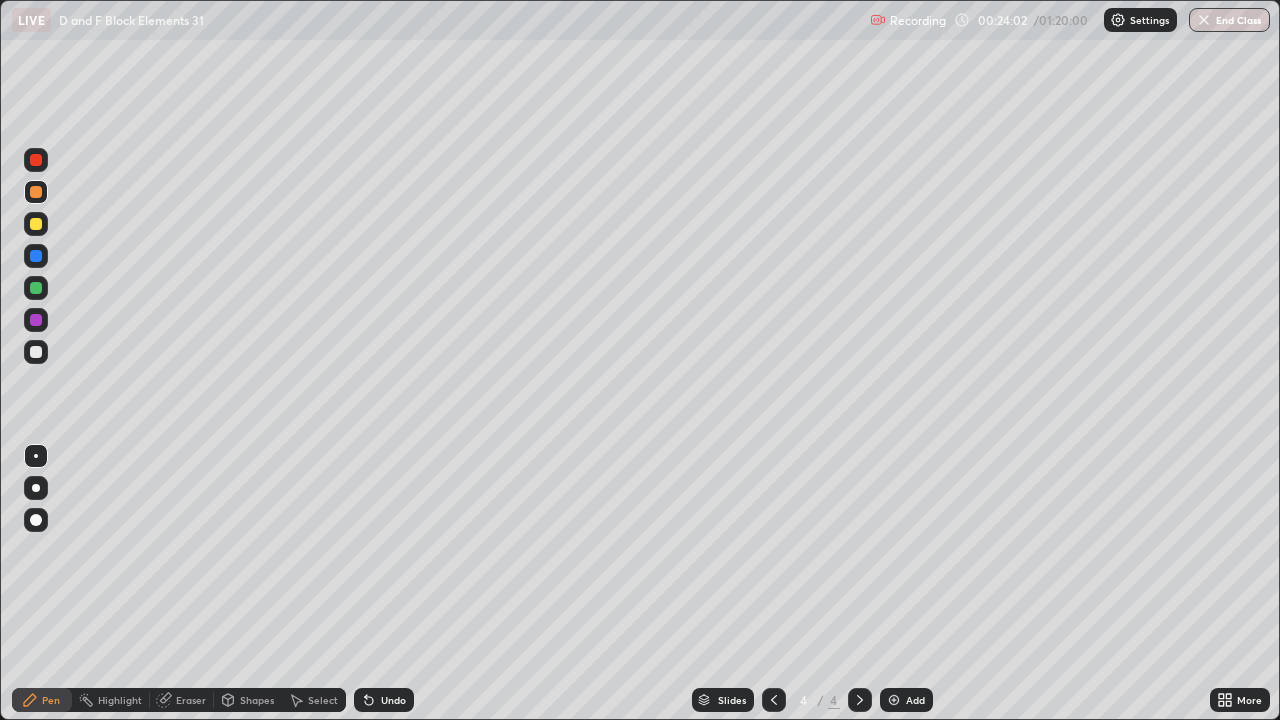 click at bounding box center (36, 224) 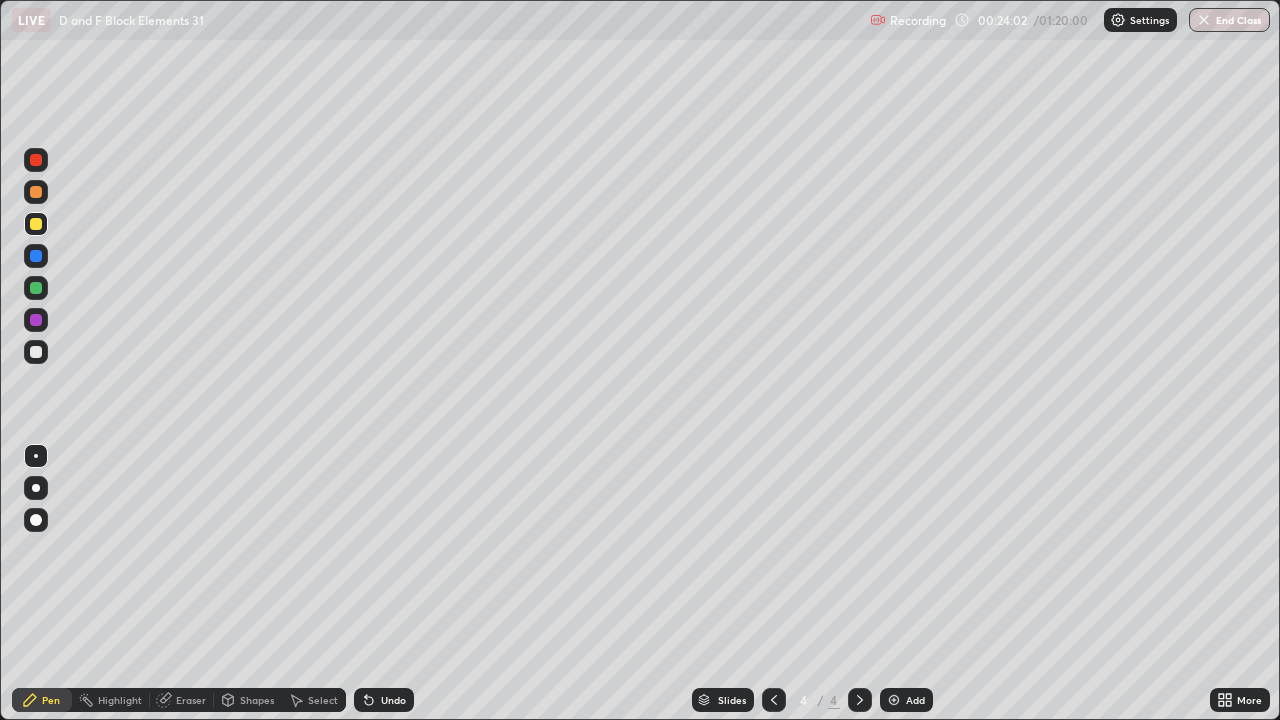 click at bounding box center (36, 224) 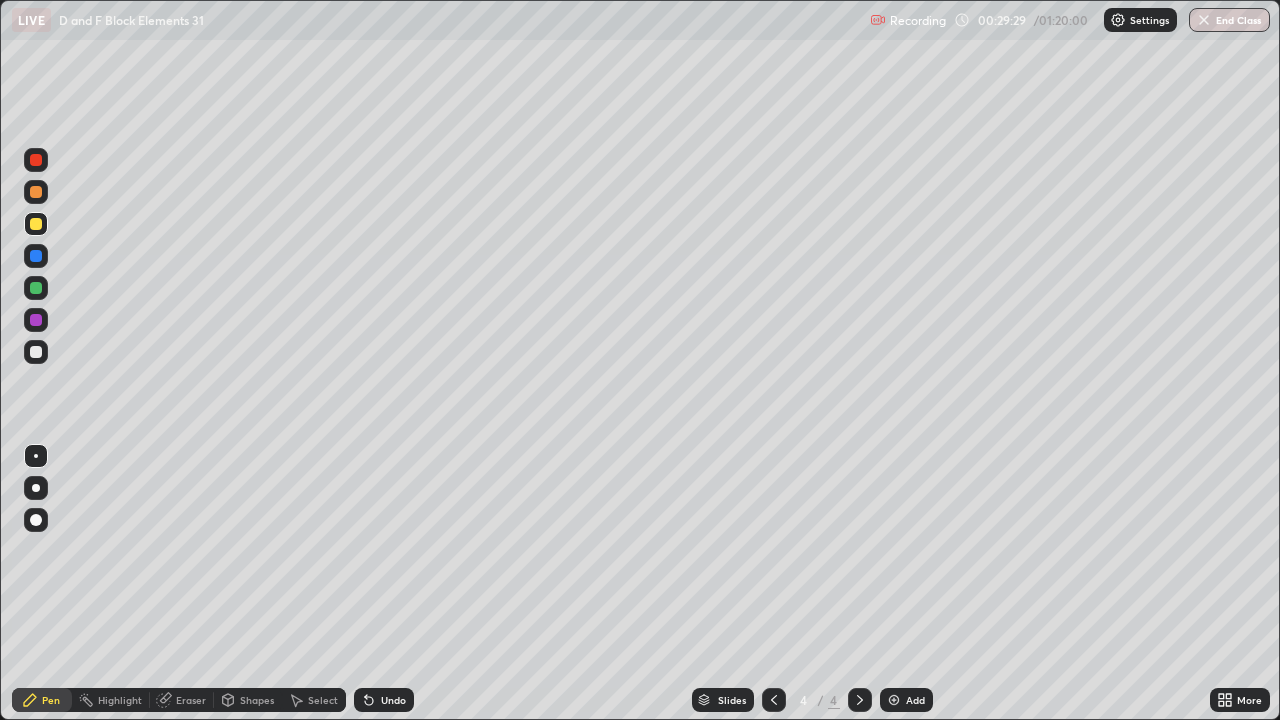click at bounding box center (894, 700) 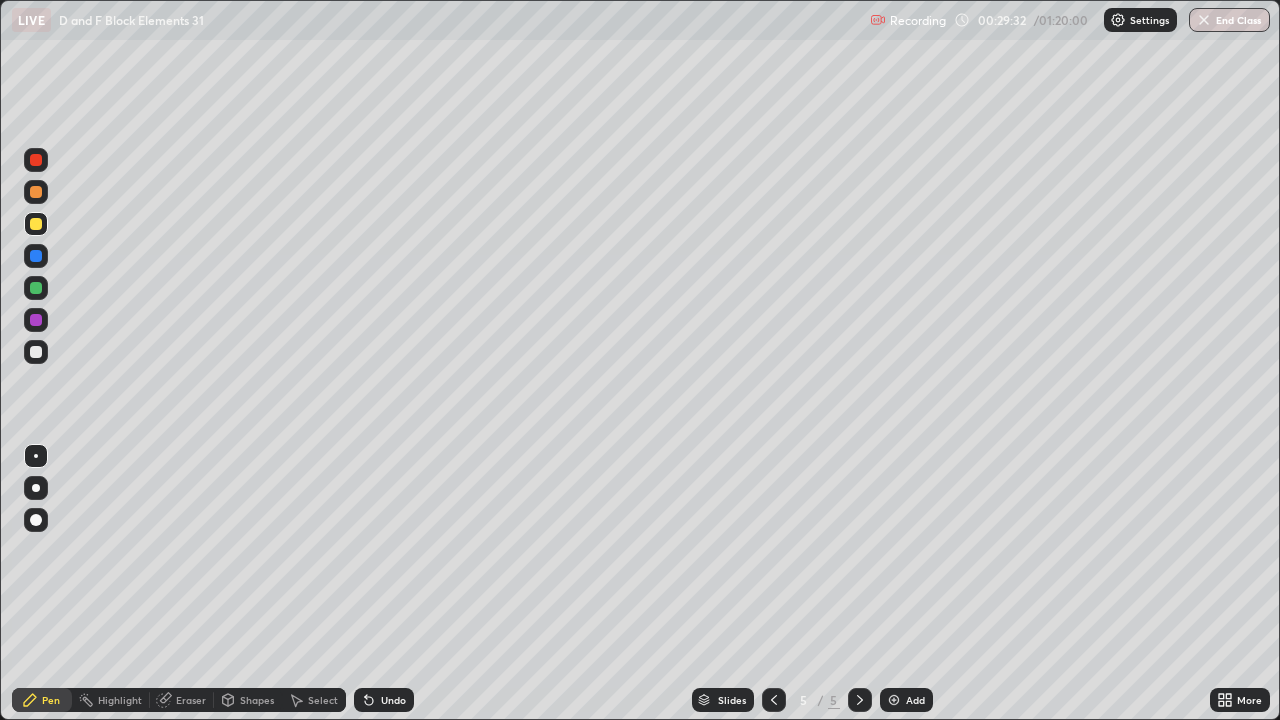 click at bounding box center [36, 192] 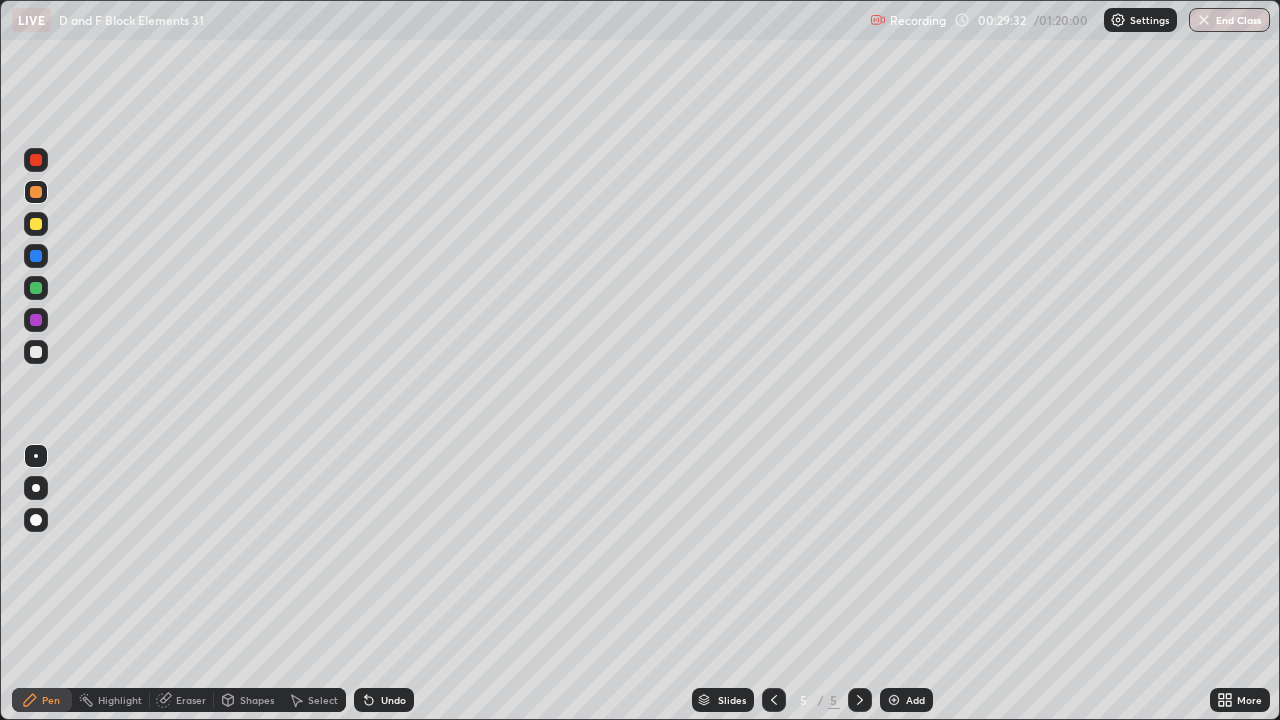 click at bounding box center [36, 192] 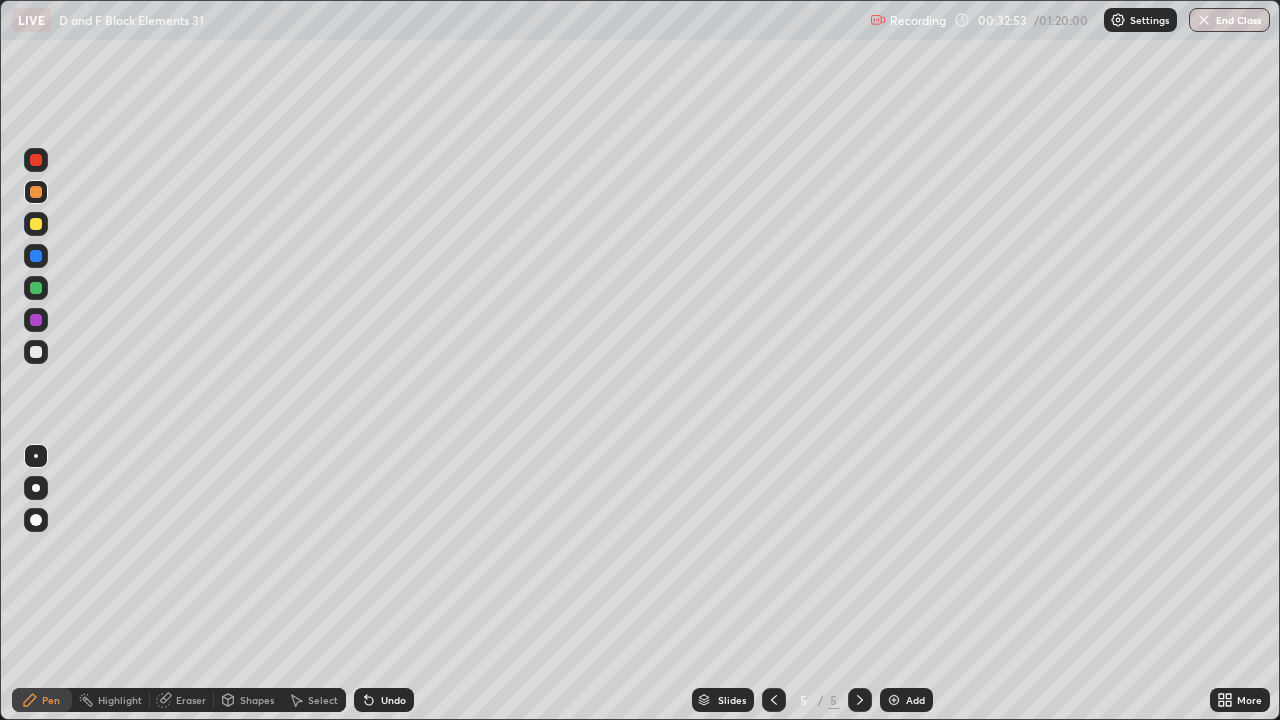 click at bounding box center [36, 224] 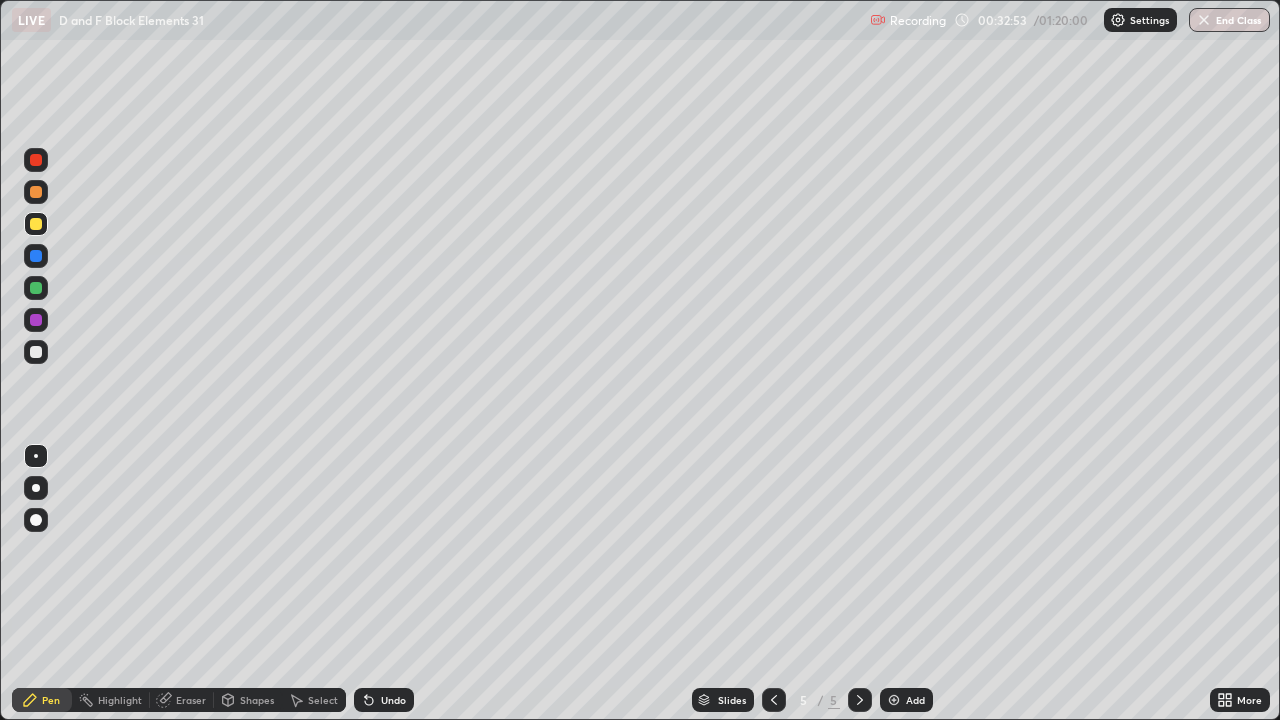 click at bounding box center [36, 224] 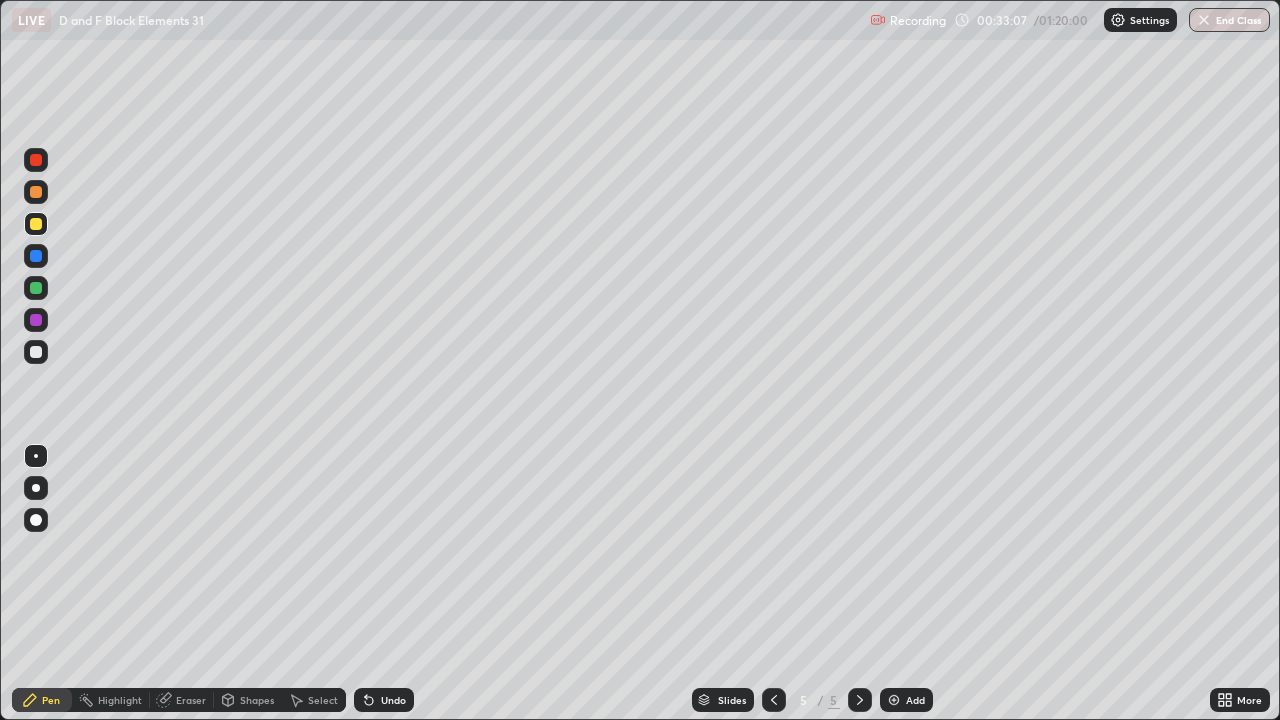 click at bounding box center (36, 288) 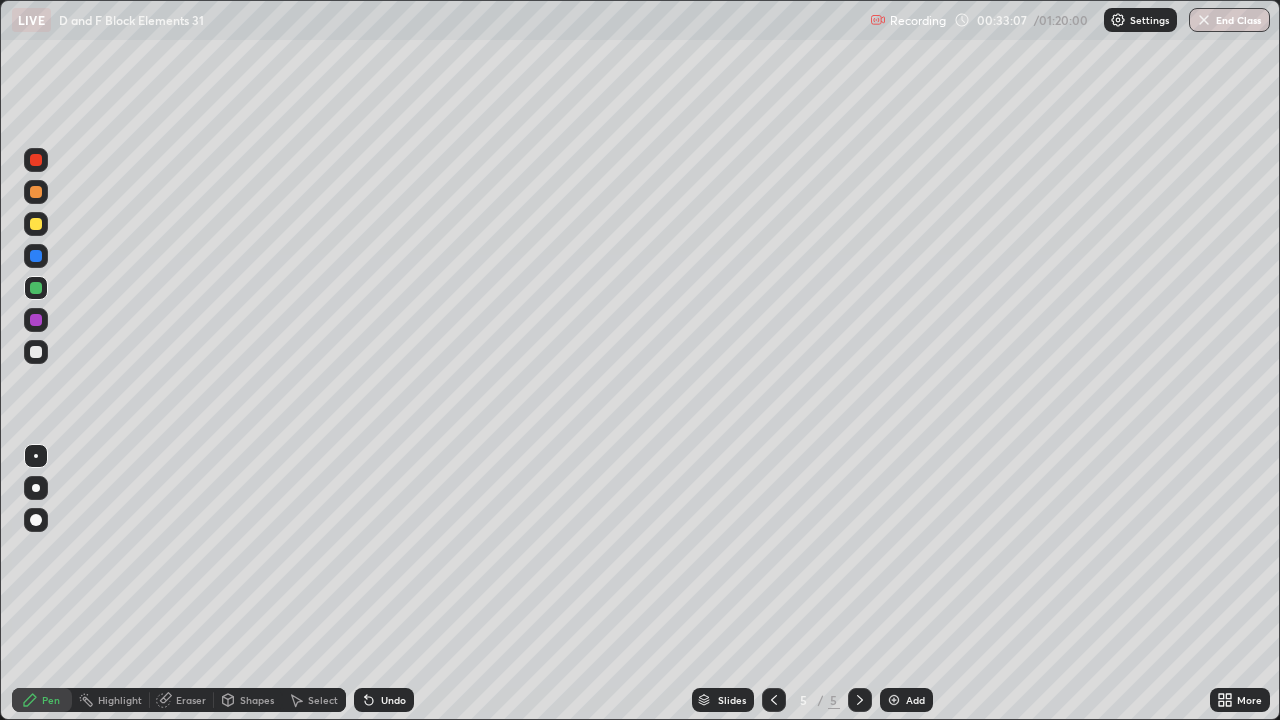 click at bounding box center (36, 288) 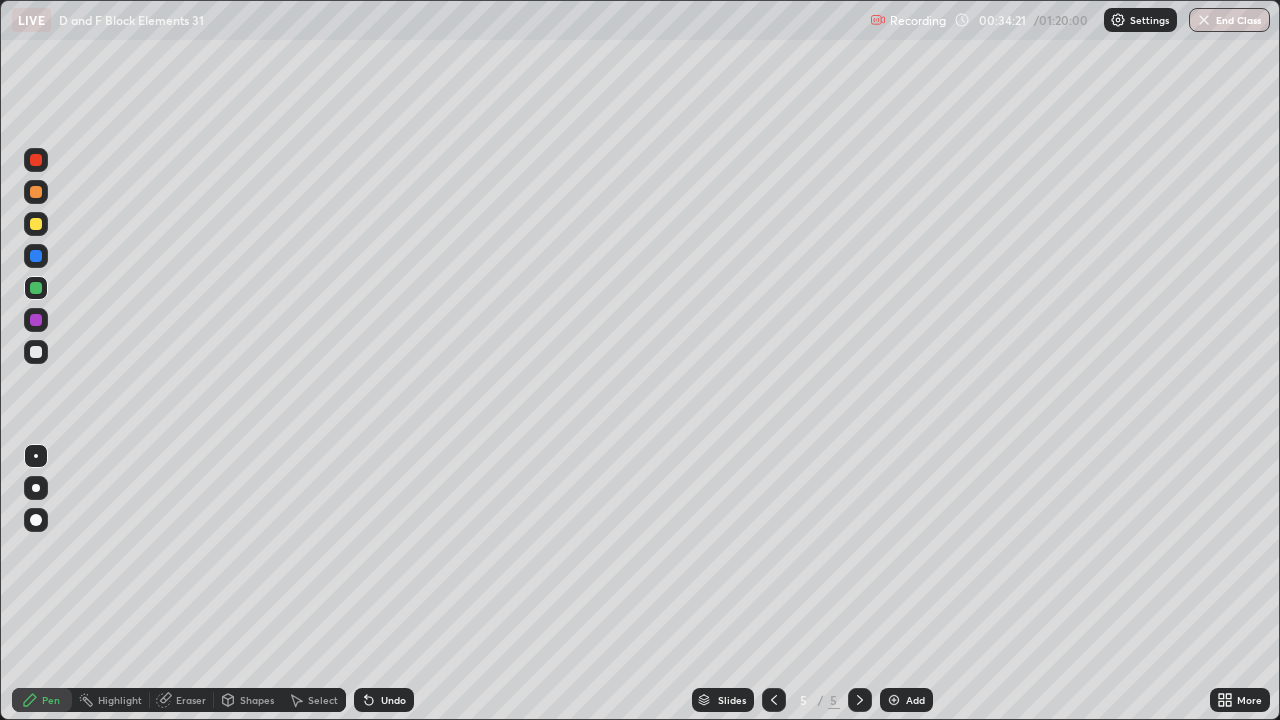 click at bounding box center [774, 700] 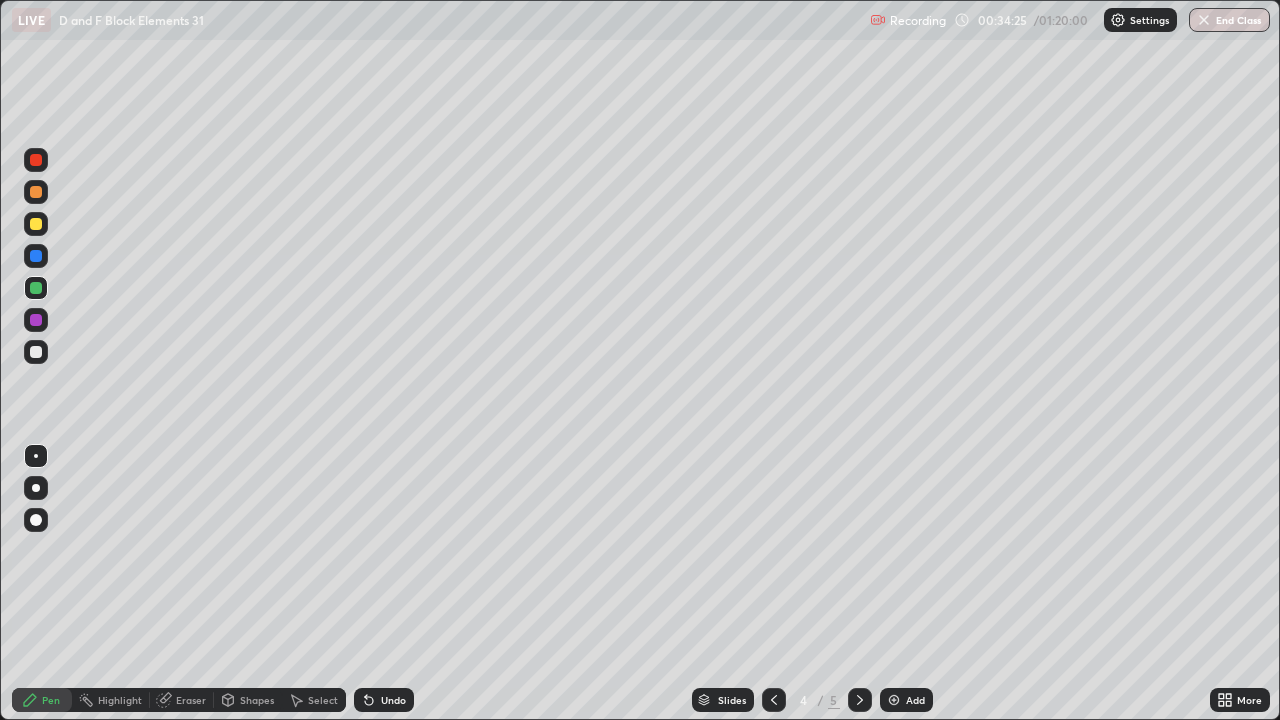 click at bounding box center [860, 700] 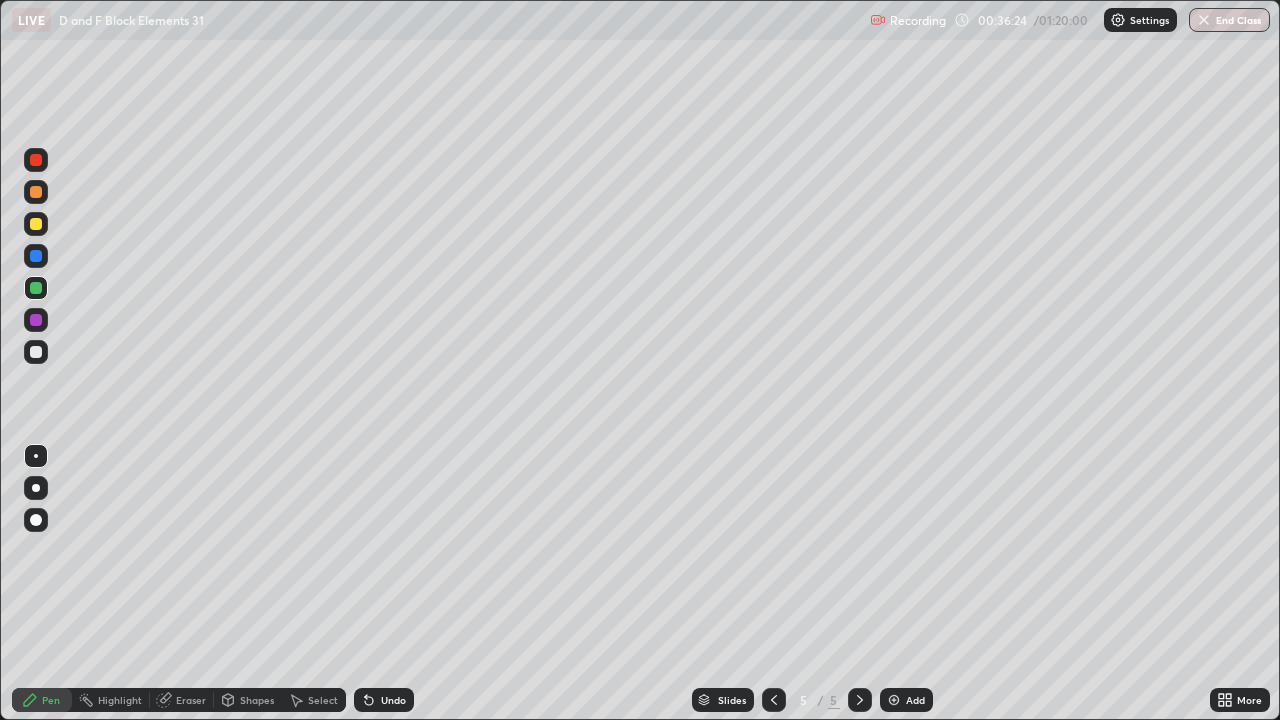 click on "Eraser" at bounding box center [191, 700] 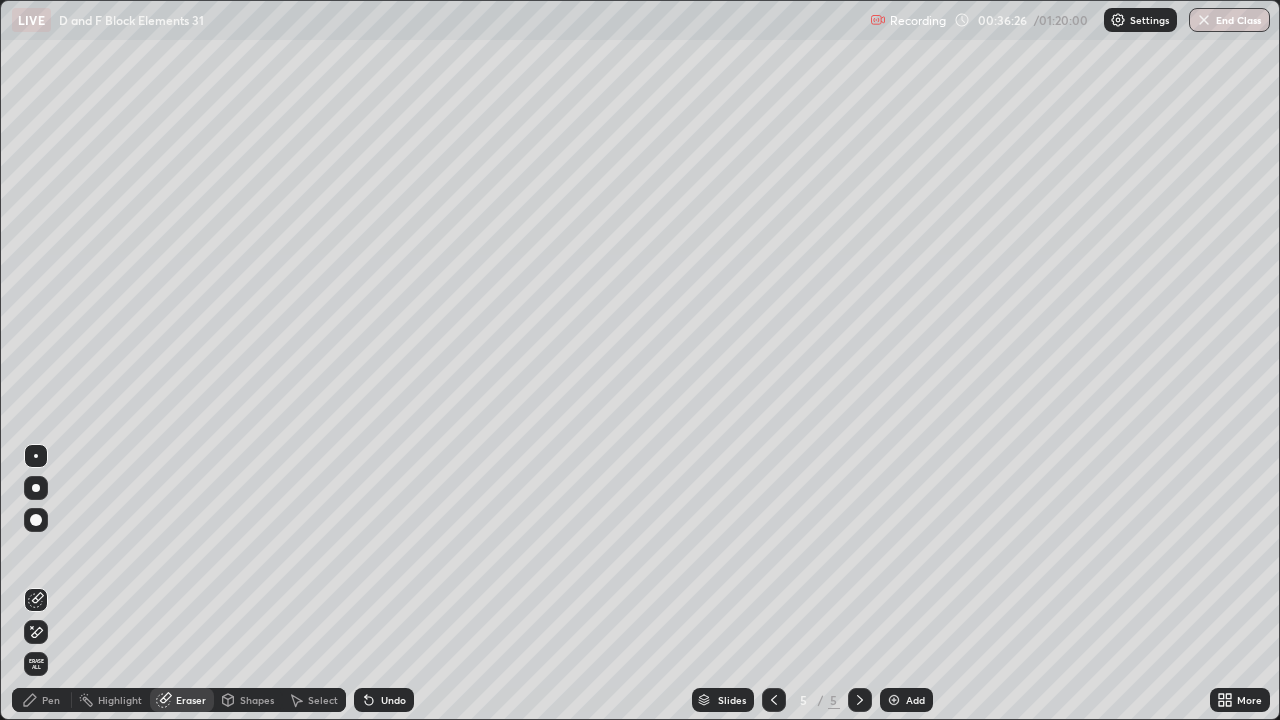 click on "Pen" at bounding box center [42, 700] 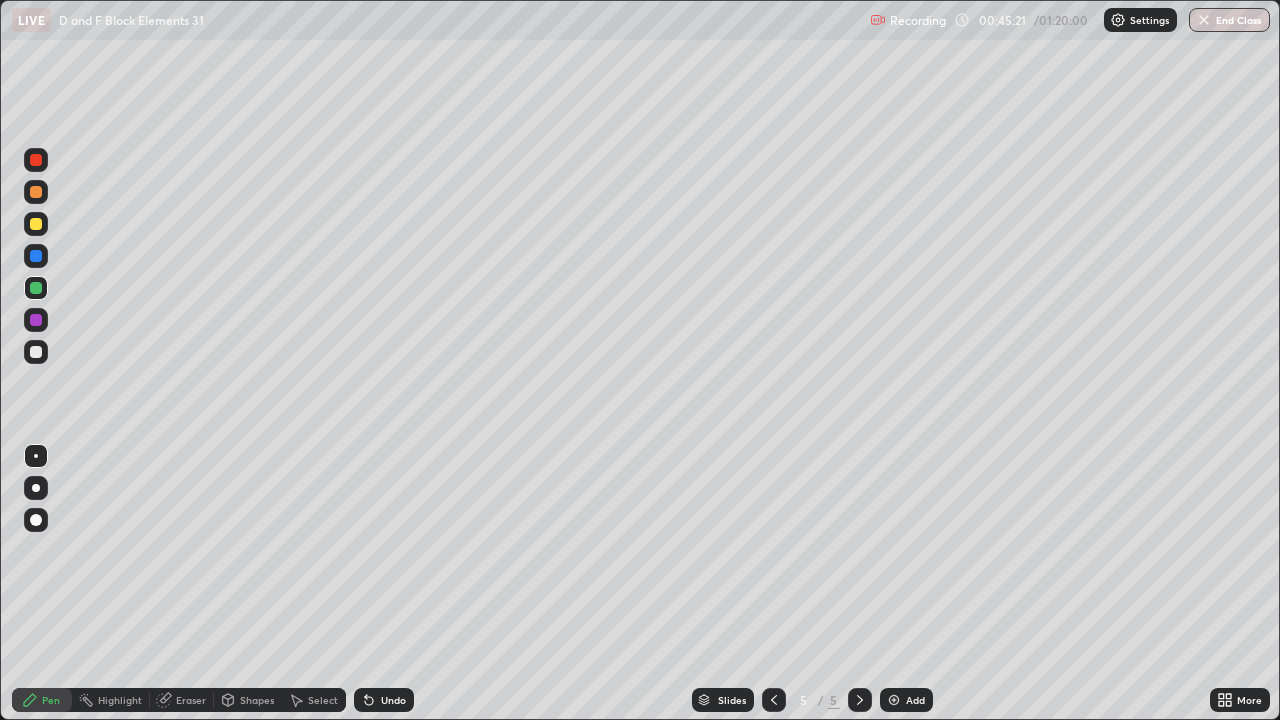click at bounding box center [894, 700] 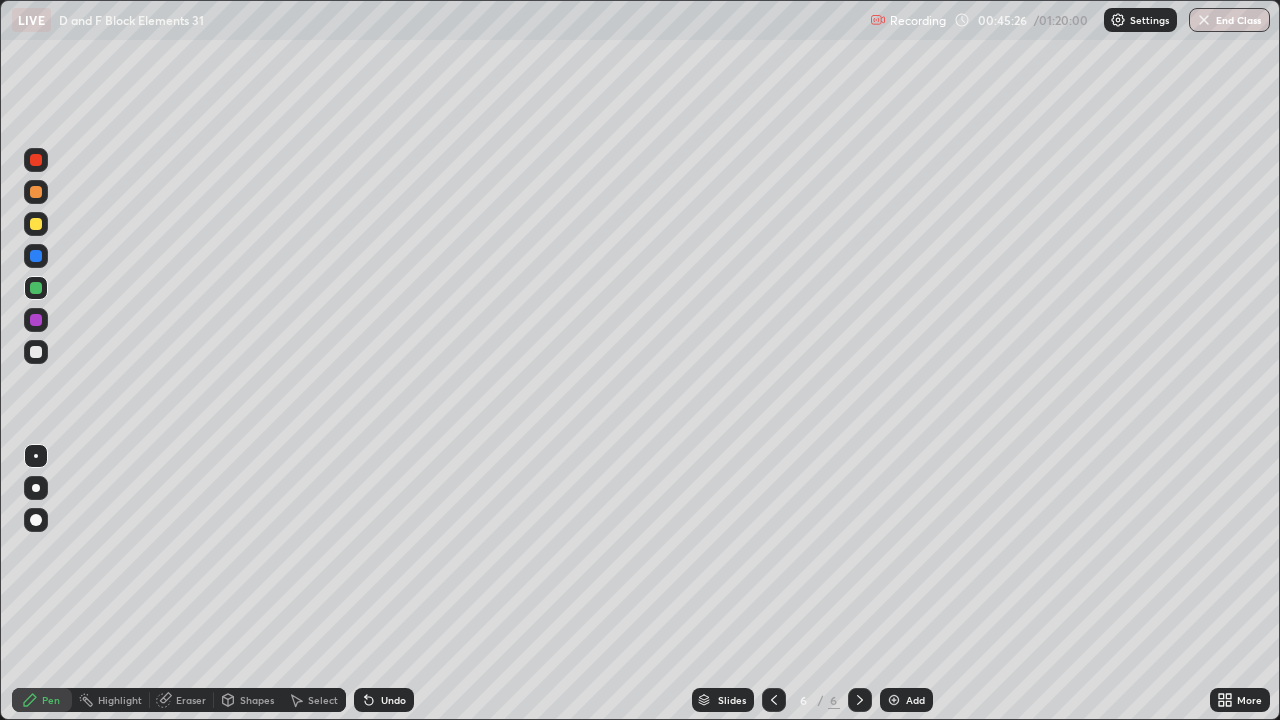 click at bounding box center (36, 192) 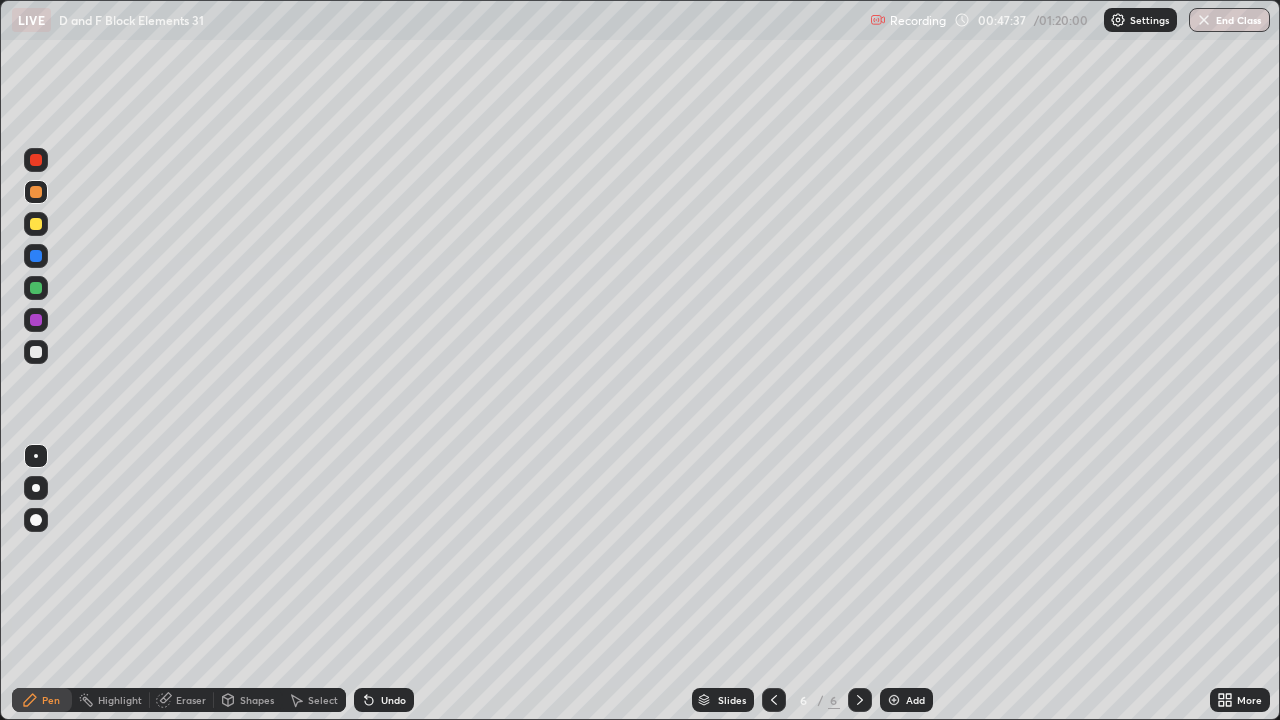 click at bounding box center [36, 288] 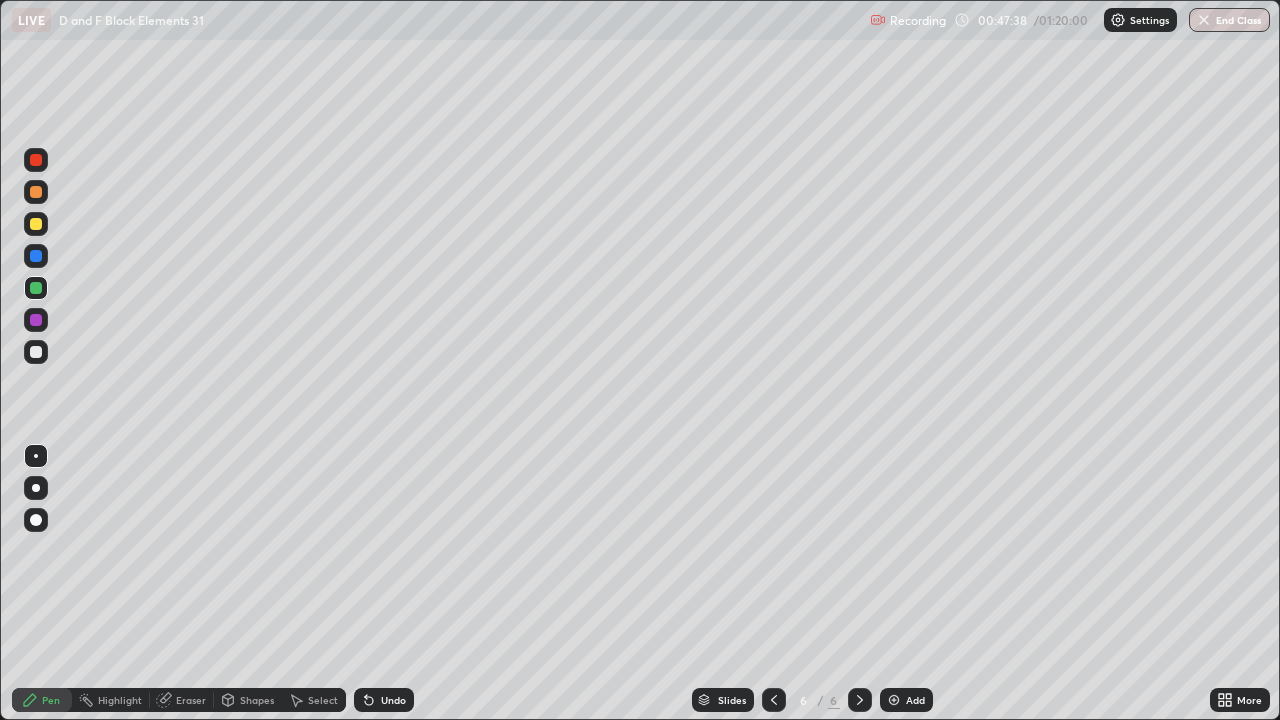 click at bounding box center (36, 288) 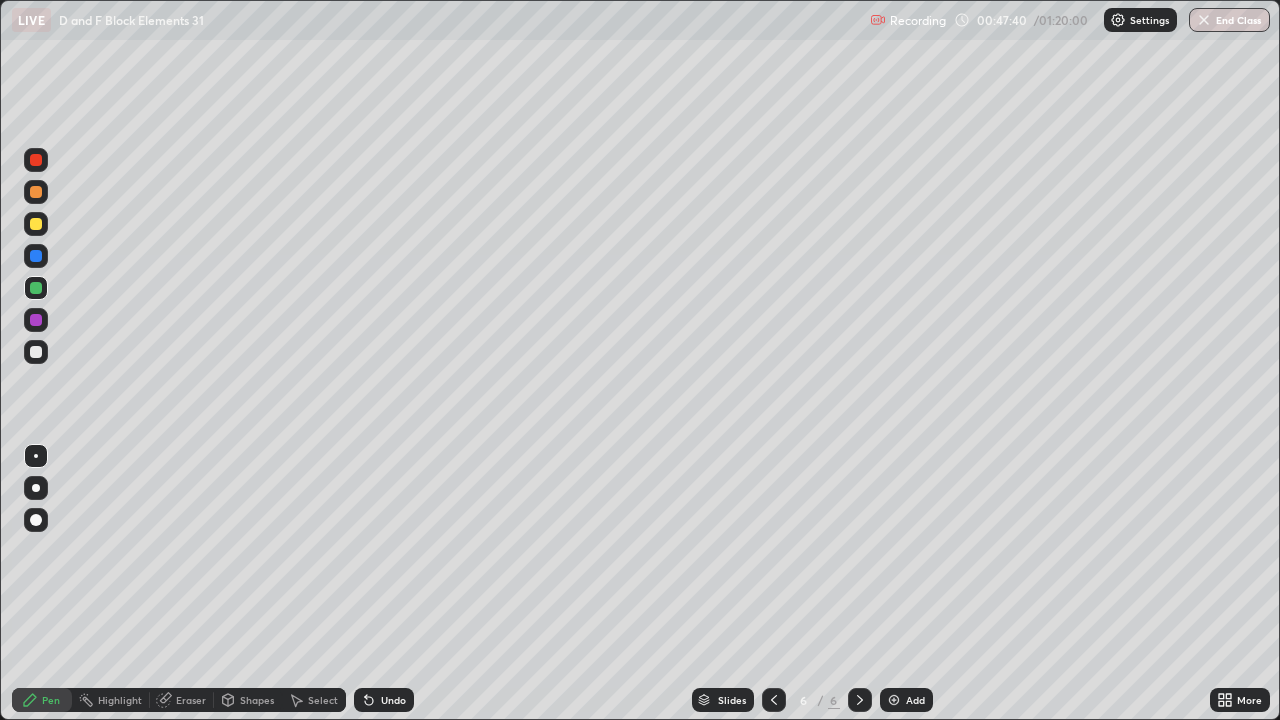 click at bounding box center (36, 224) 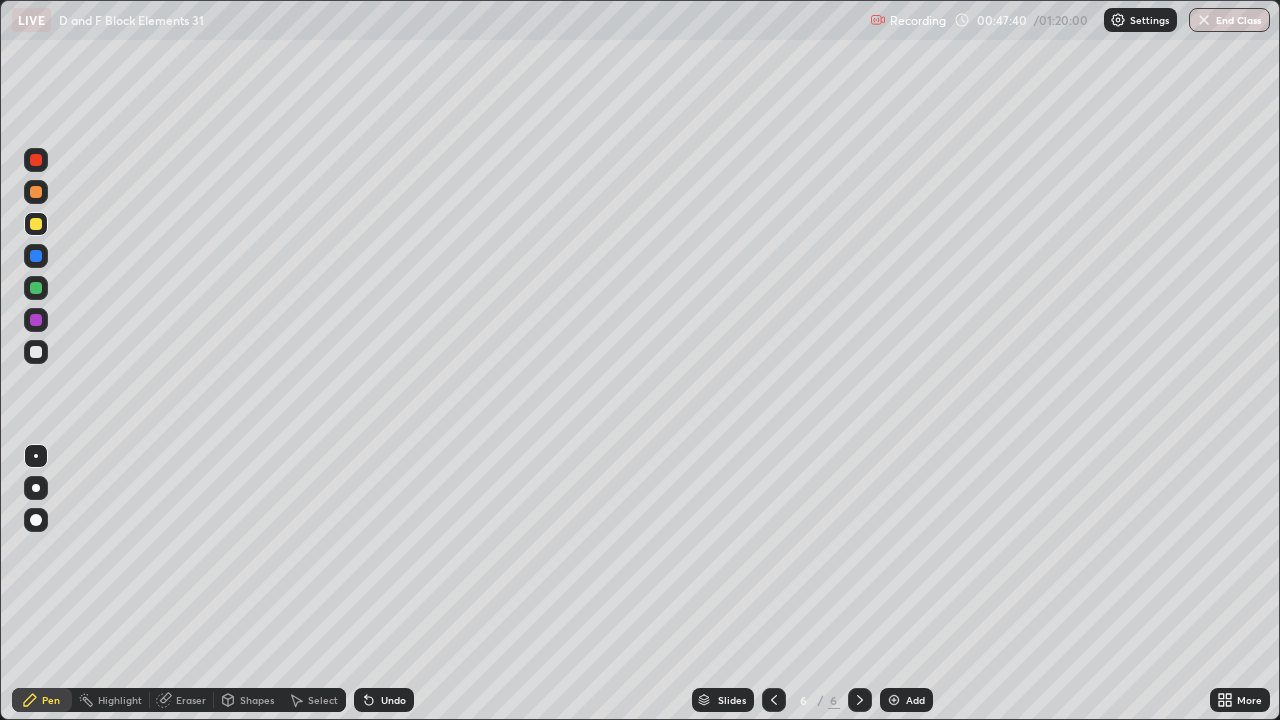click at bounding box center (36, 224) 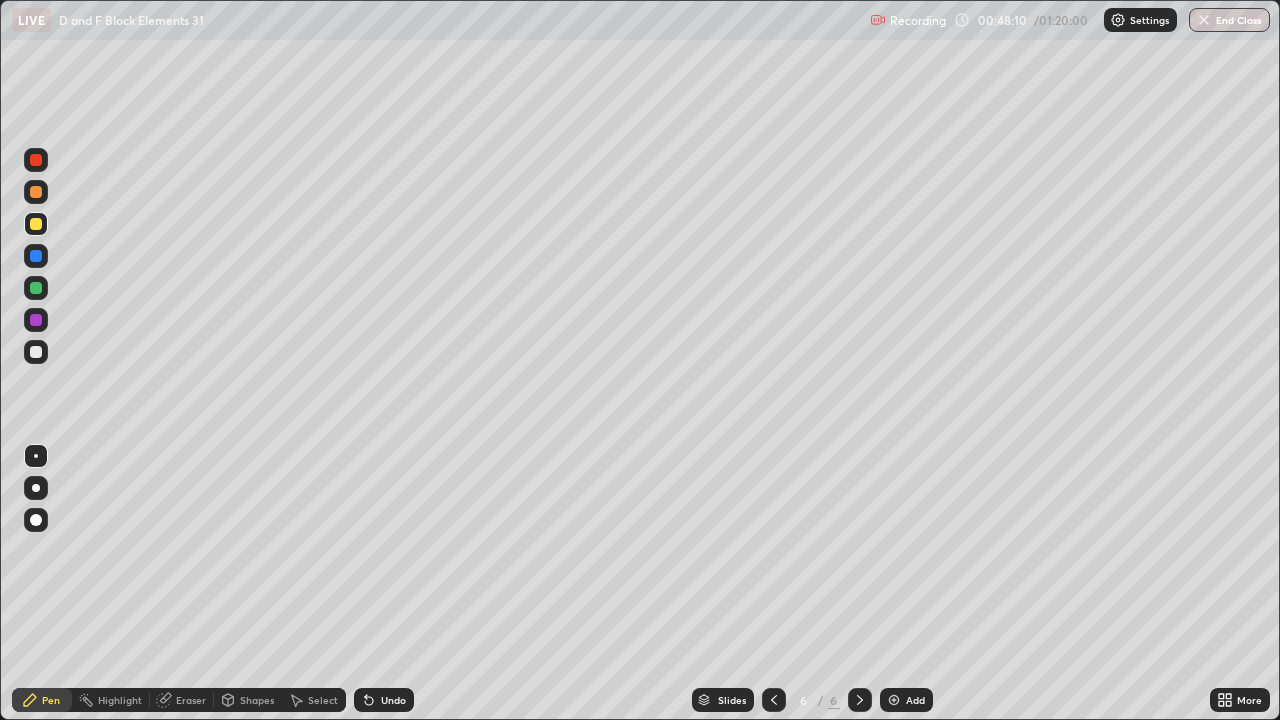 click at bounding box center [36, 192] 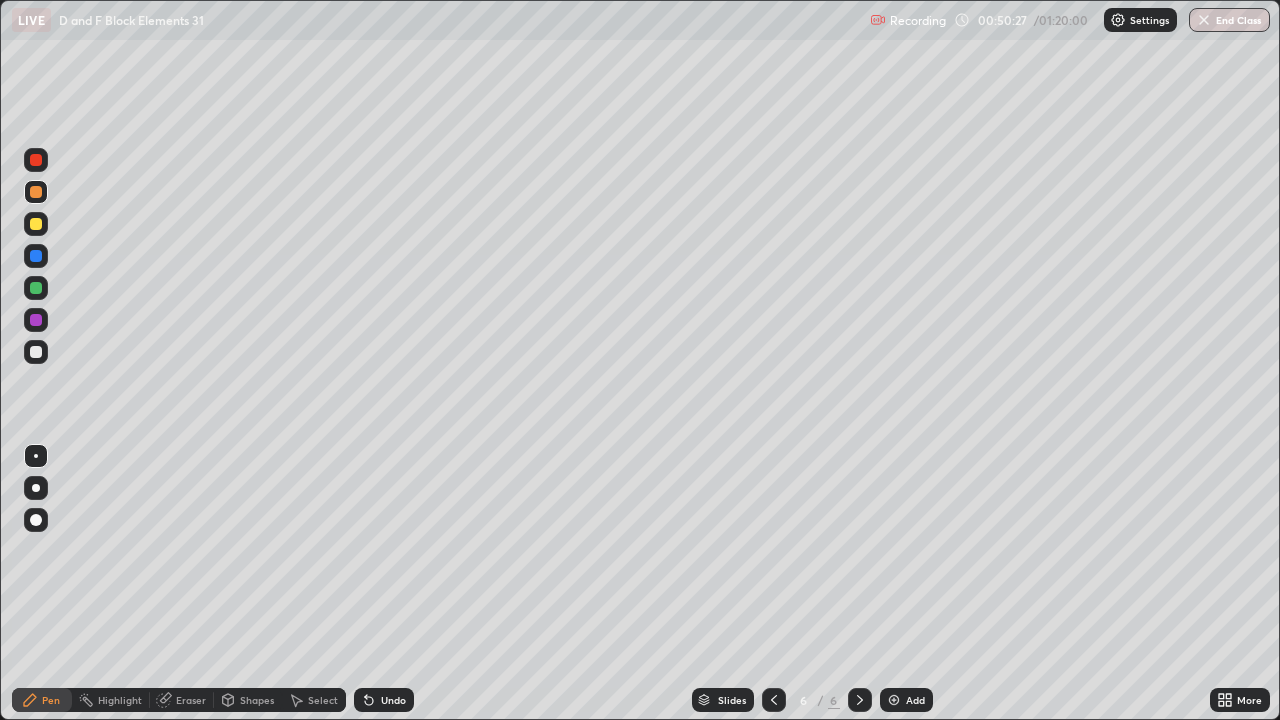 click at bounding box center (36, 224) 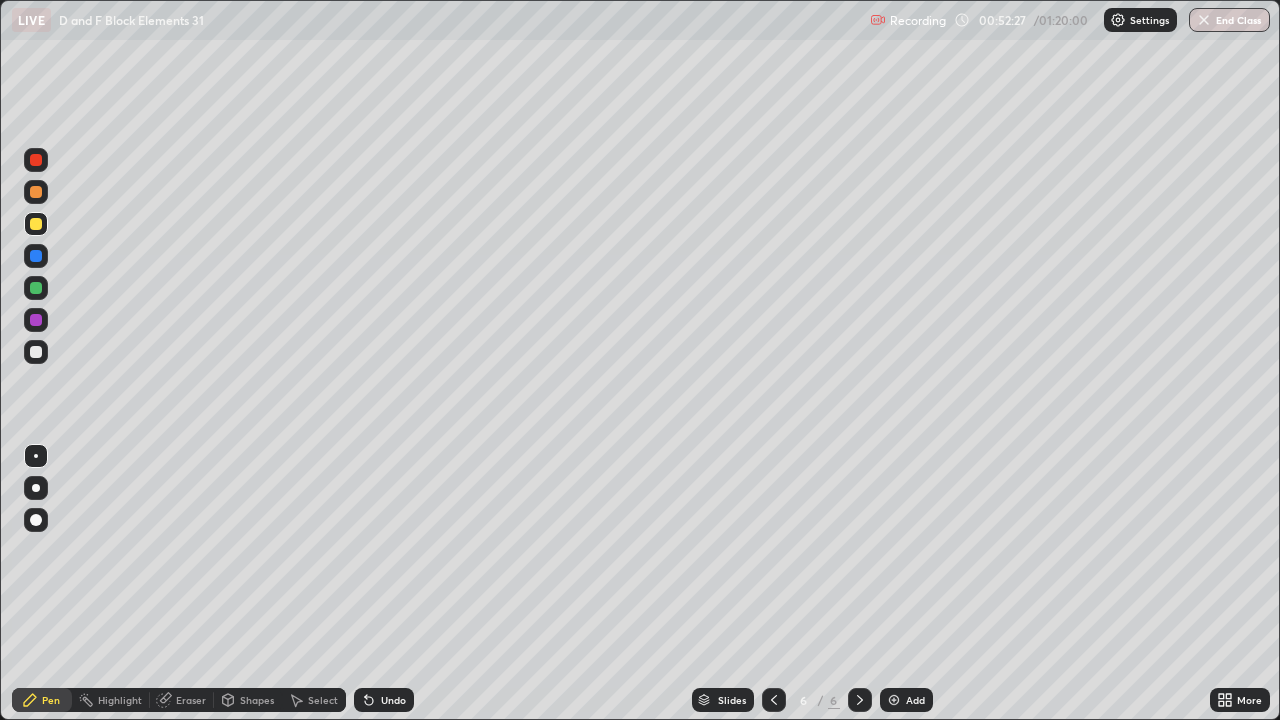 click 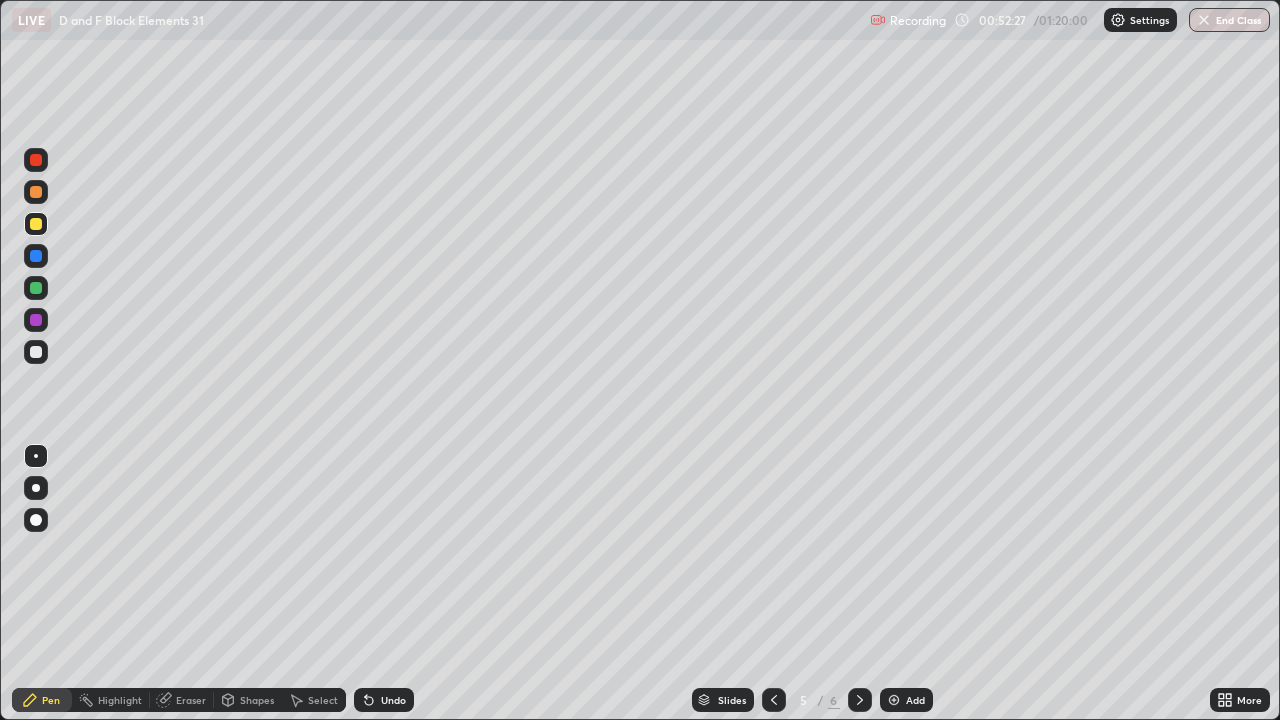click 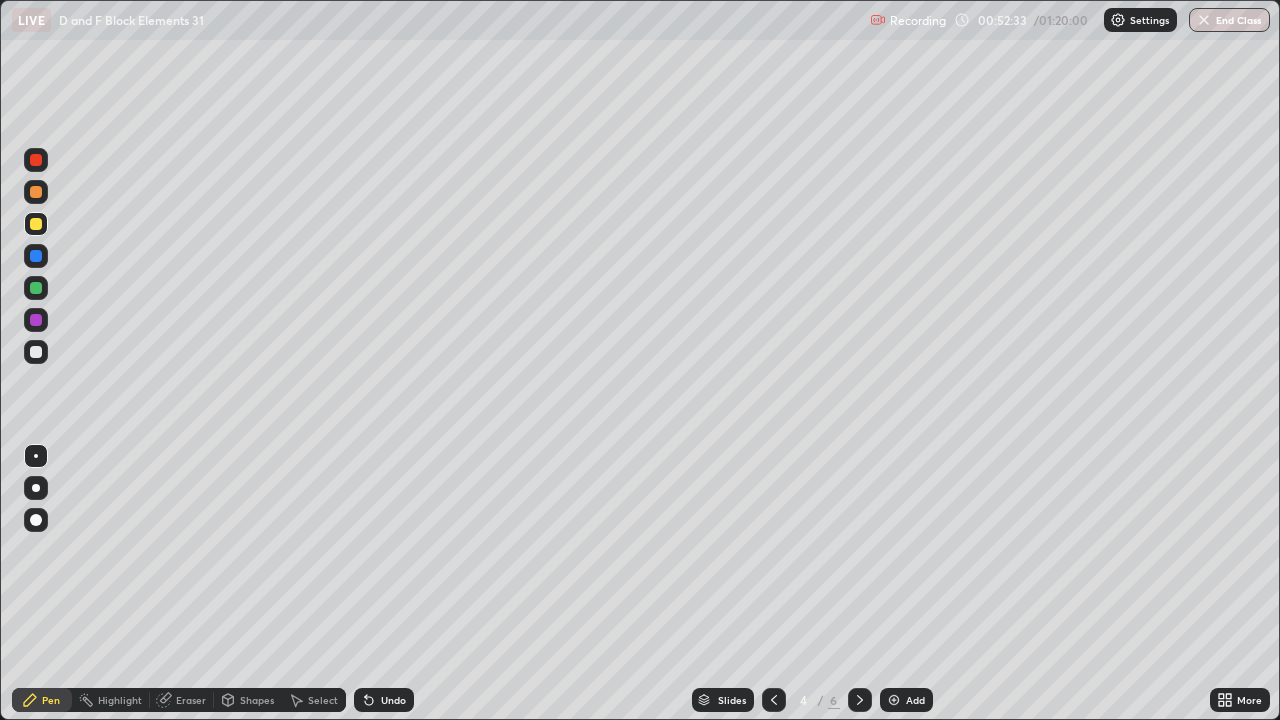click at bounding box center [774, 700] 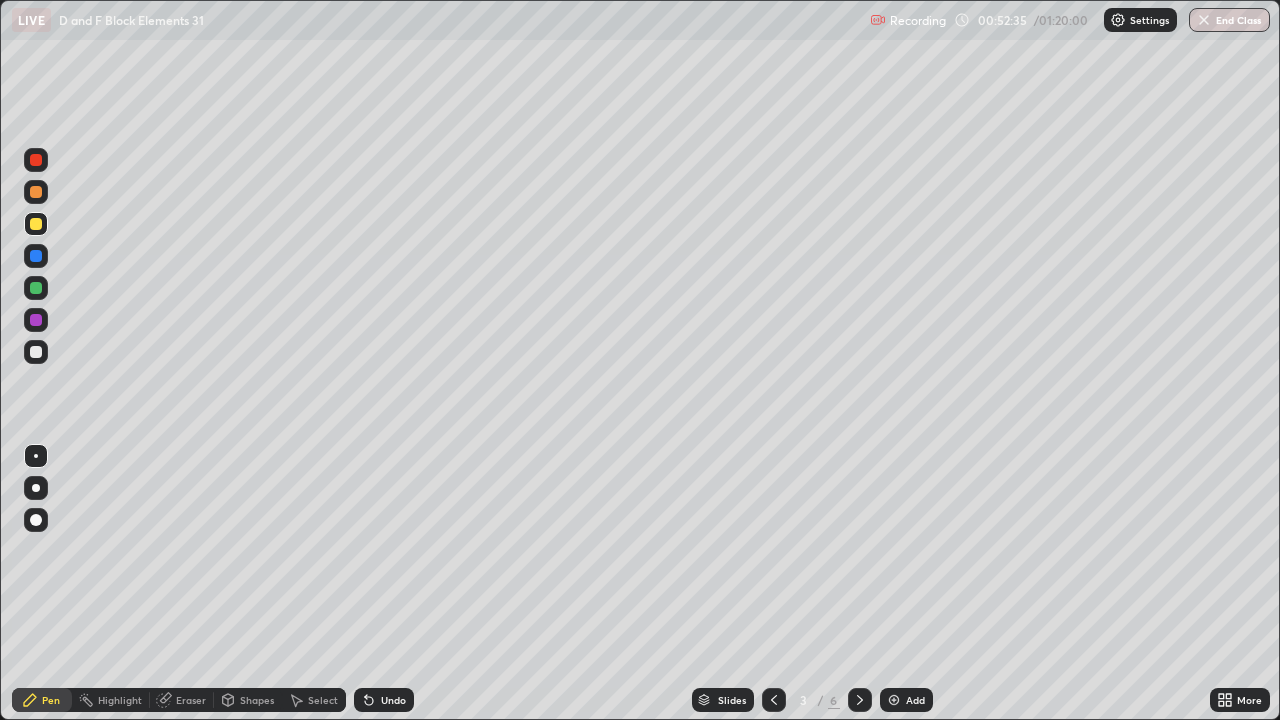 click 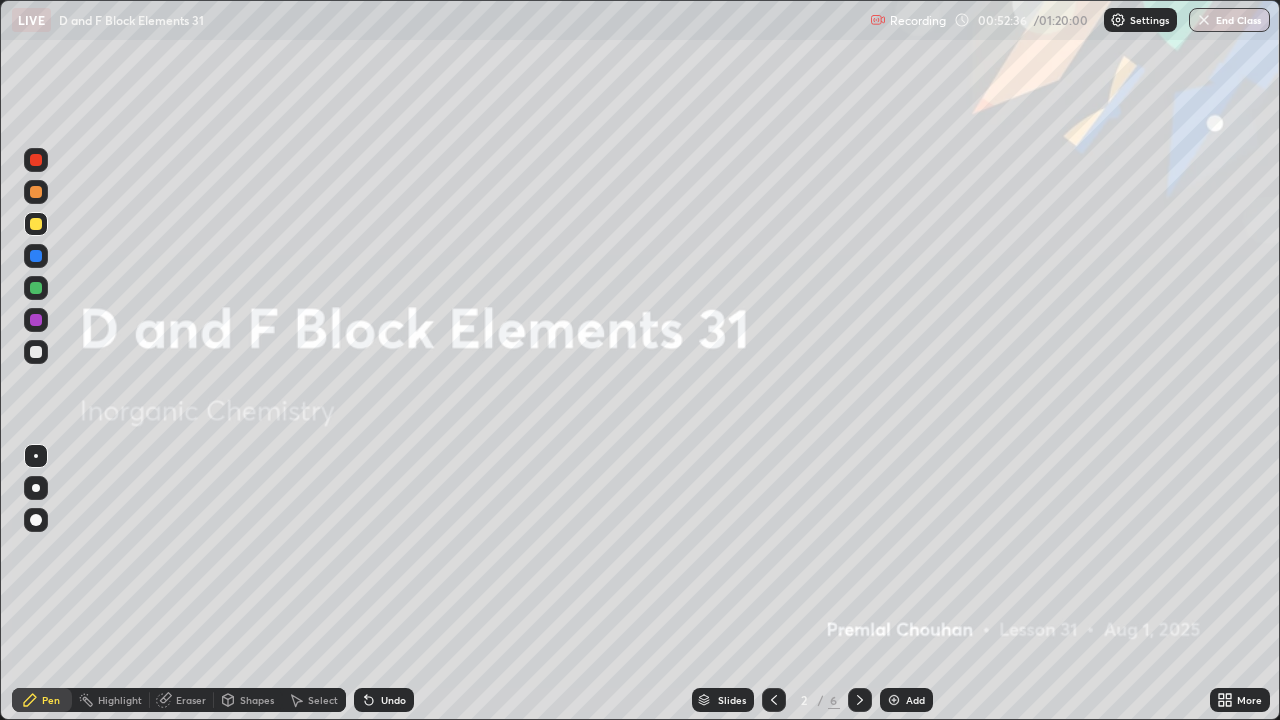 click 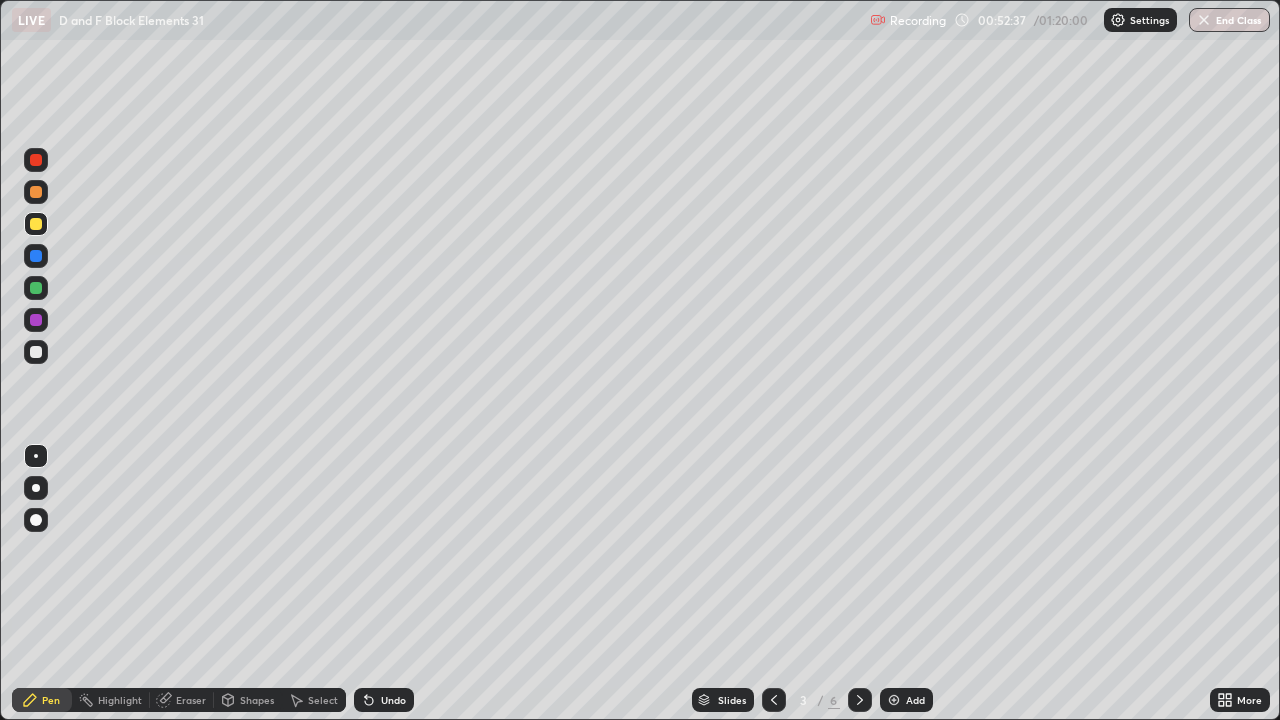click at bounding box center (860, 700) 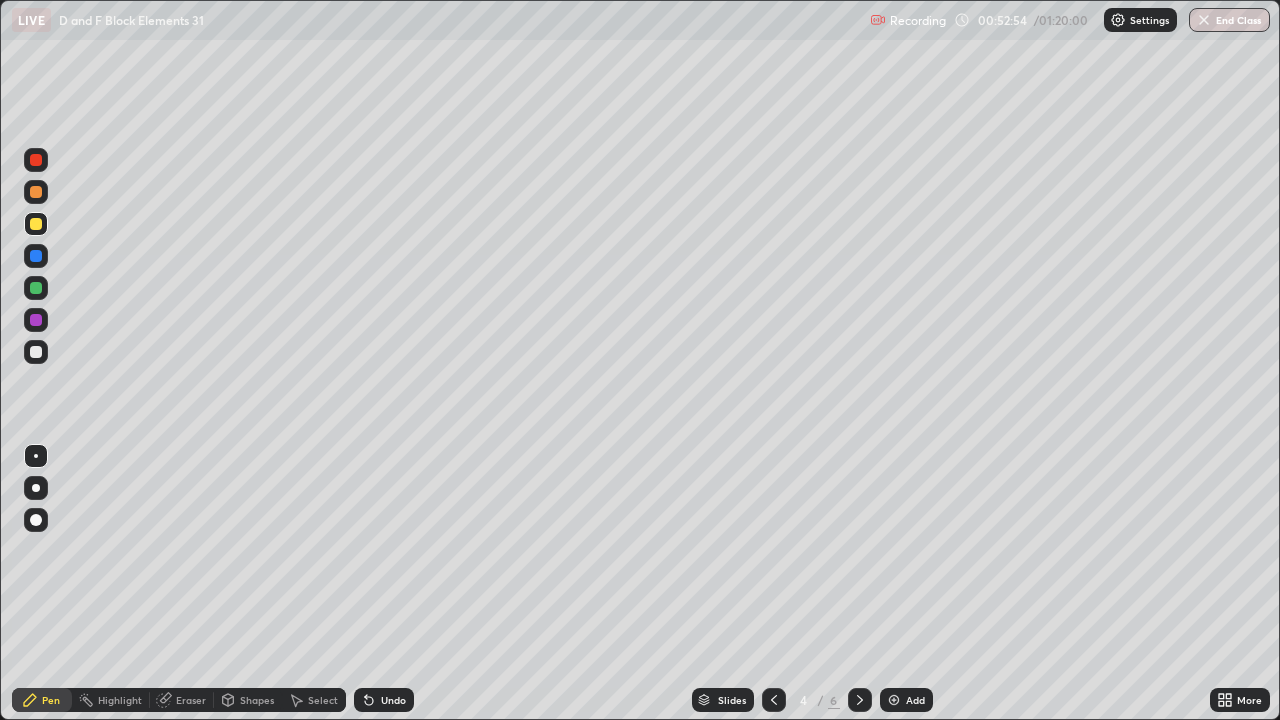click 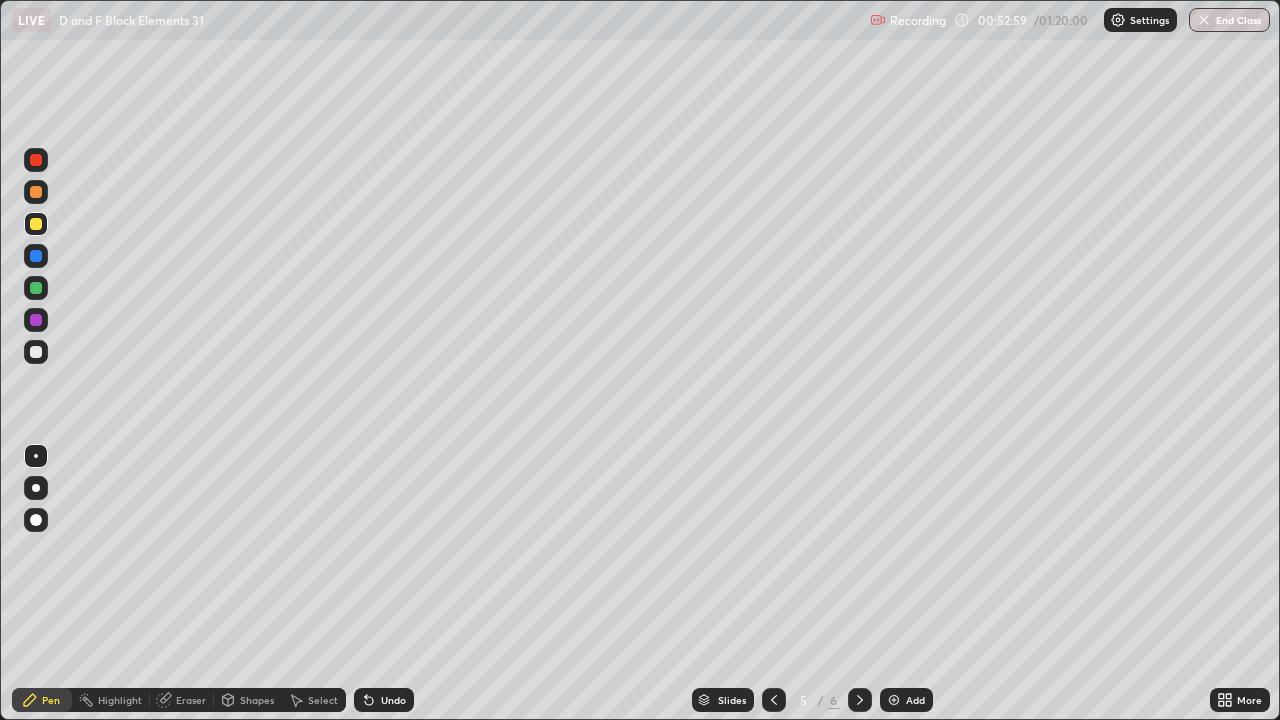 click 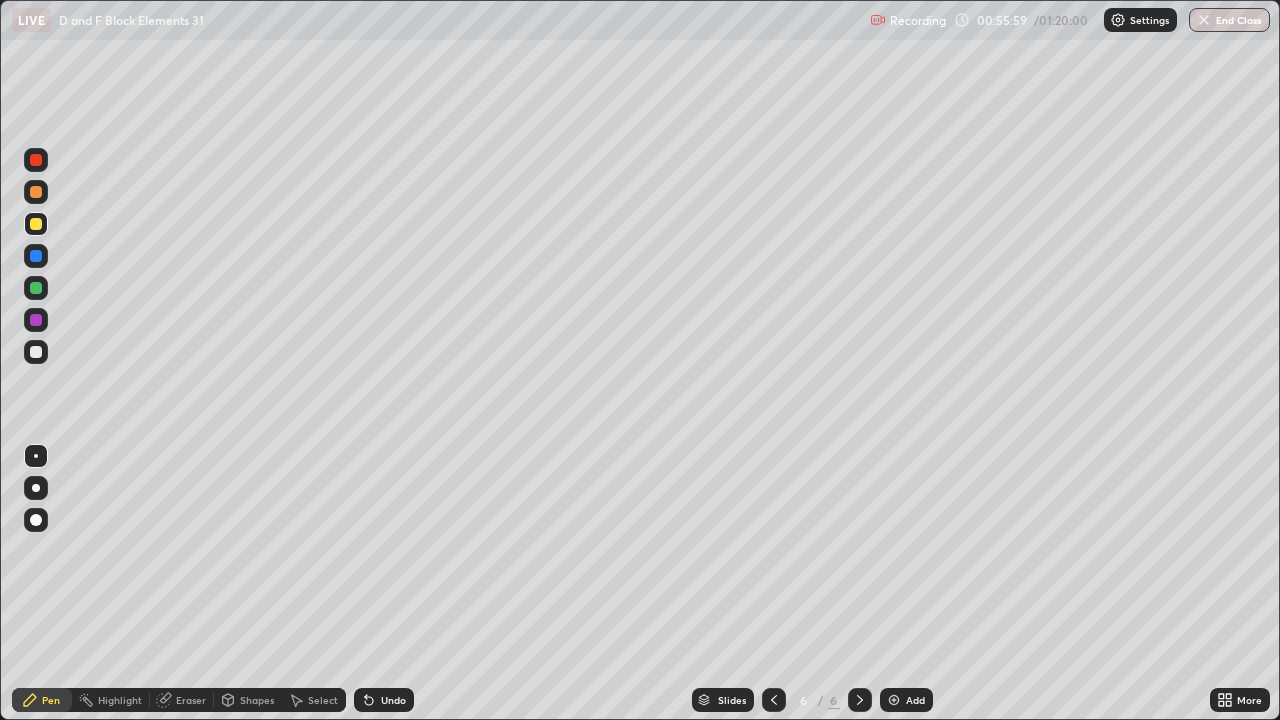 click at bounding box center [894, 700] 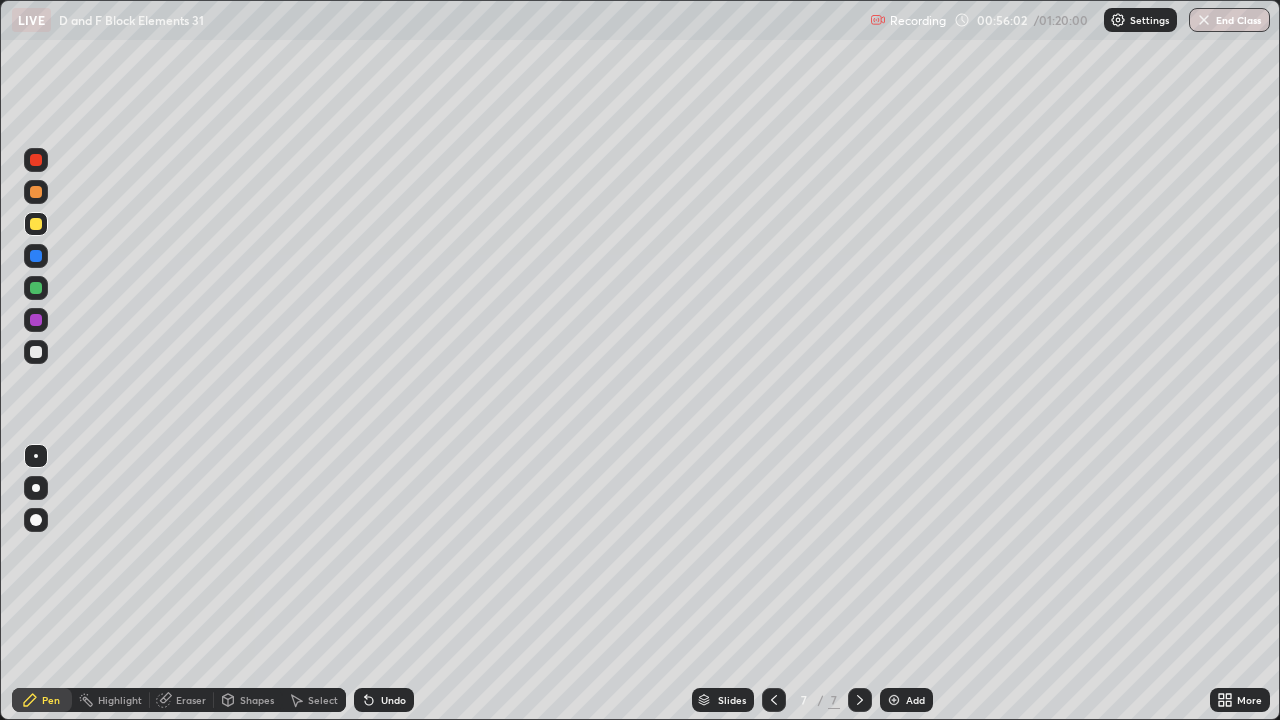 click at bounding box center [36, 192] 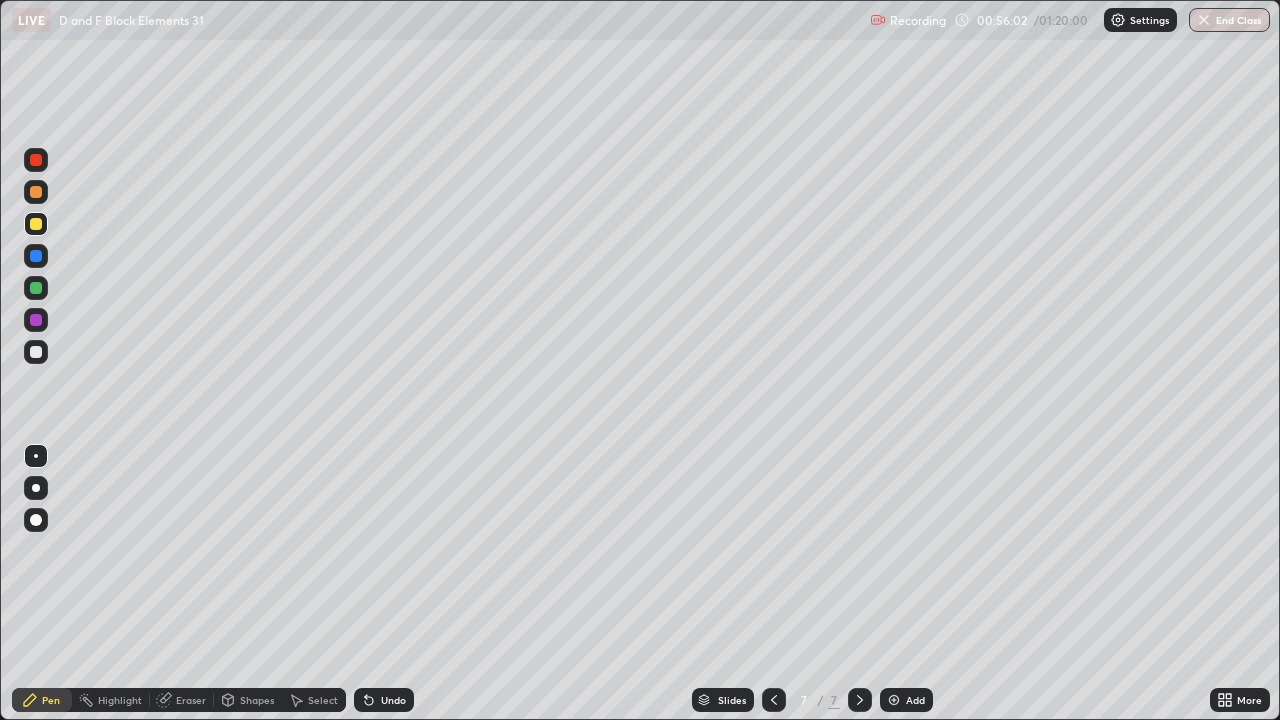 click at bounding box center (36, 192) 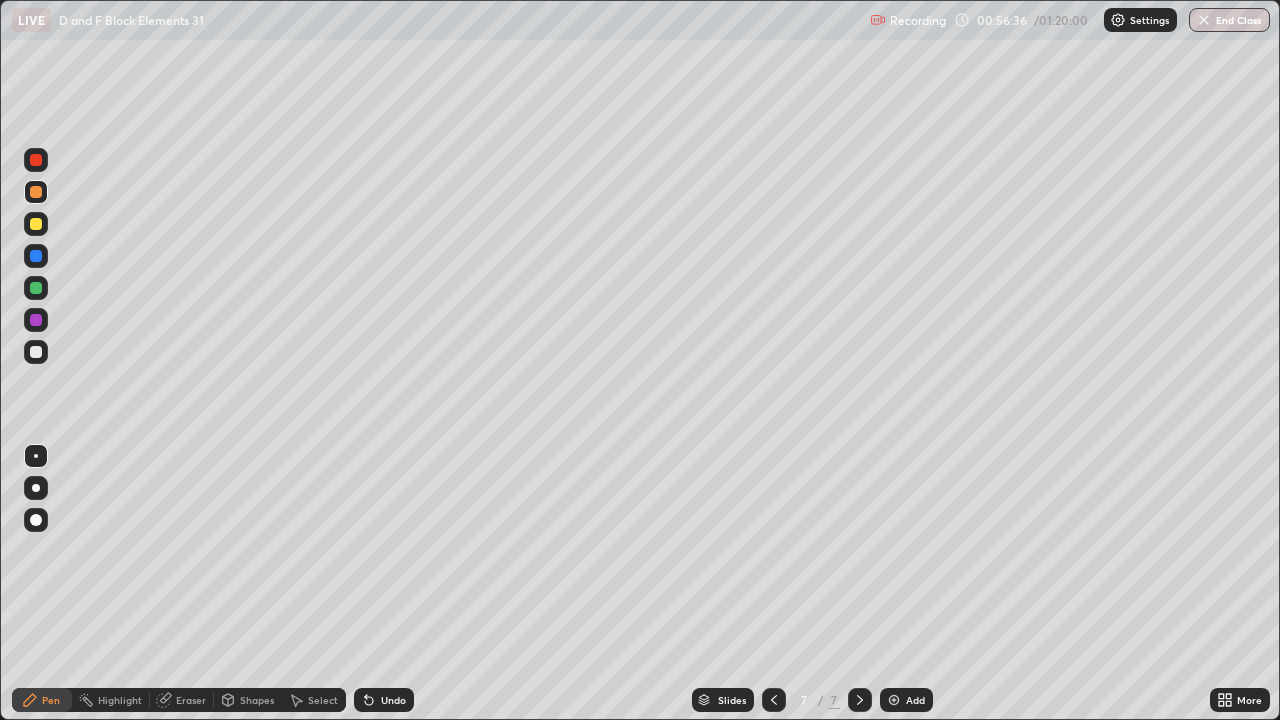 click at bounding box center [36, 224] 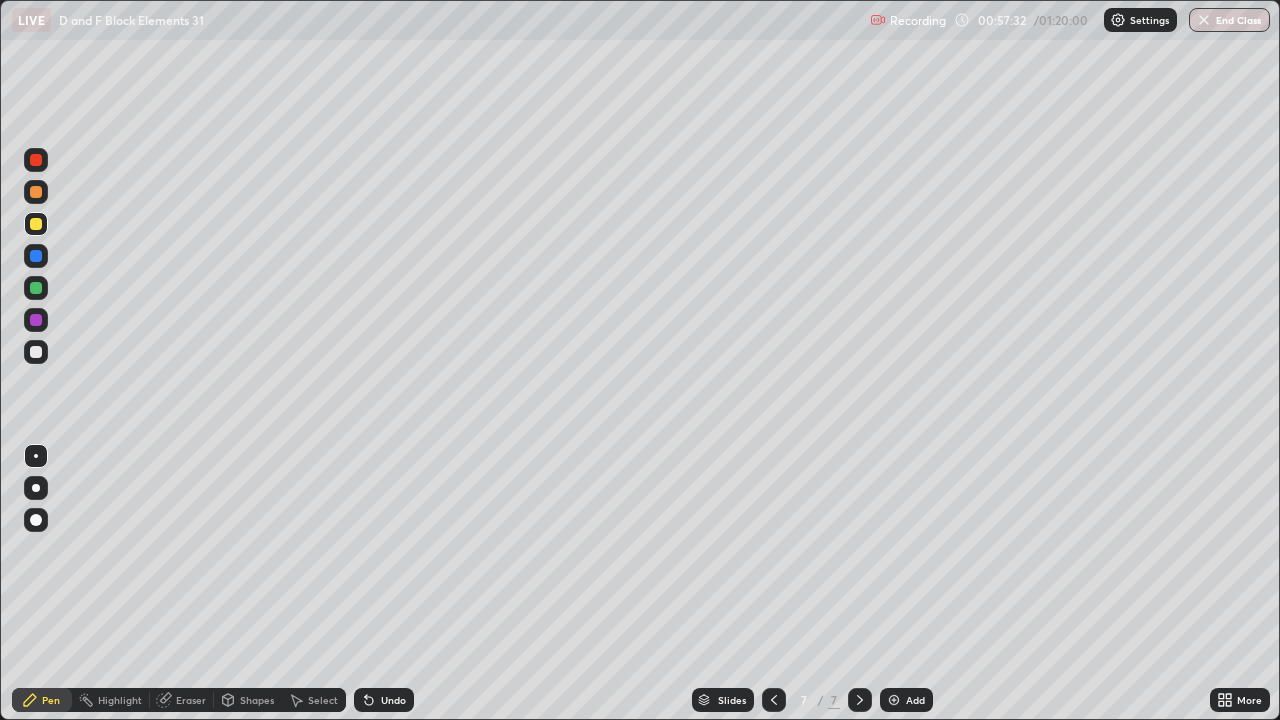 click at bounding box center (36, 352) 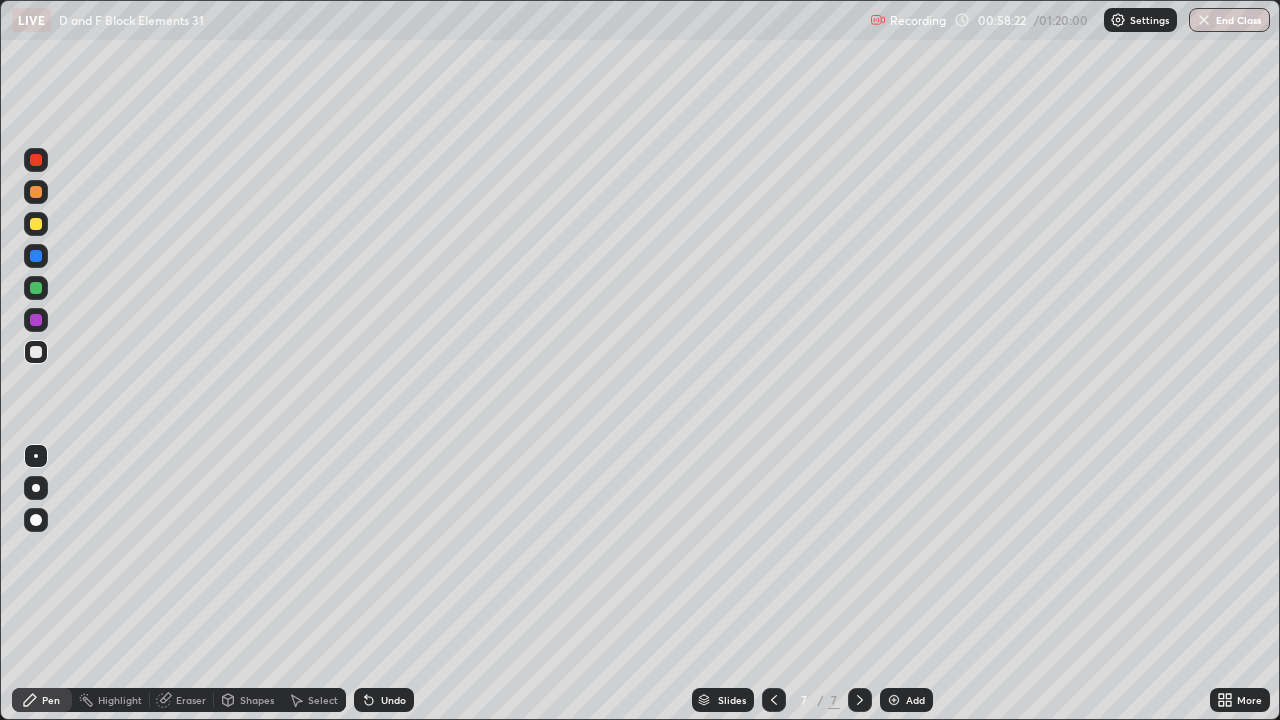 click on "Eraser" at bounding box center [191, 700] 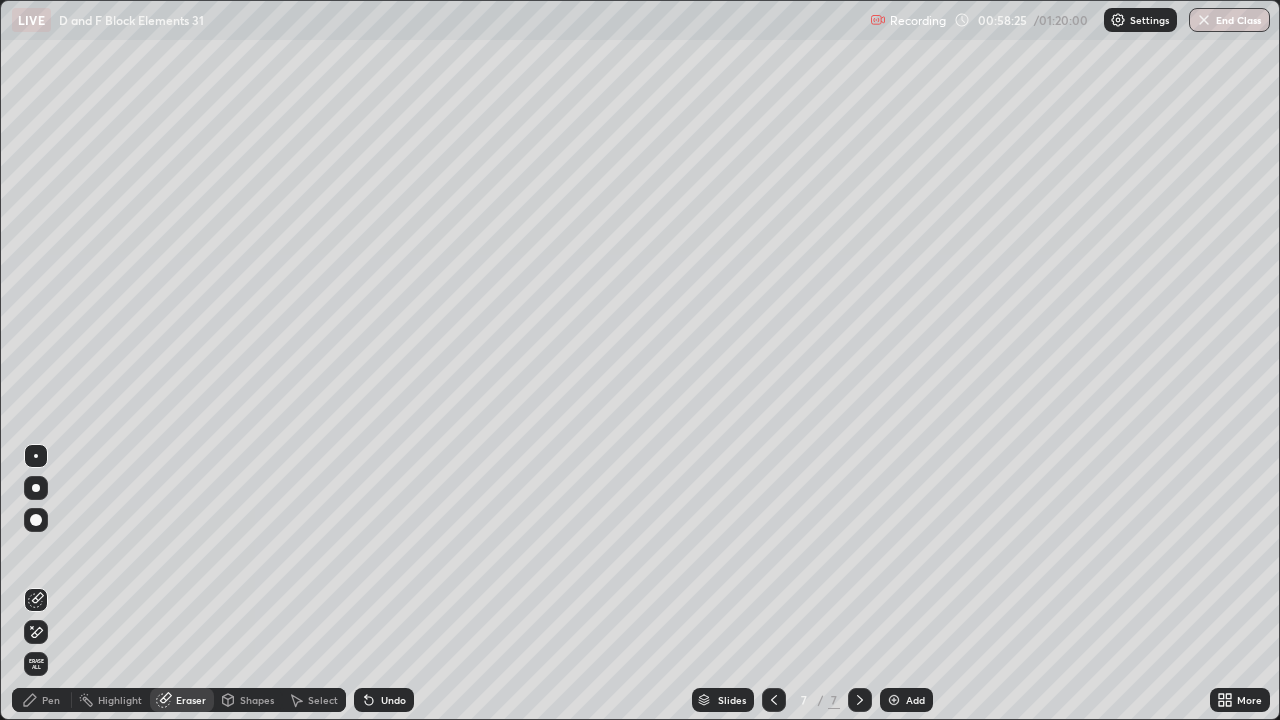 click on "Pen" at bounding box center [42, 700] 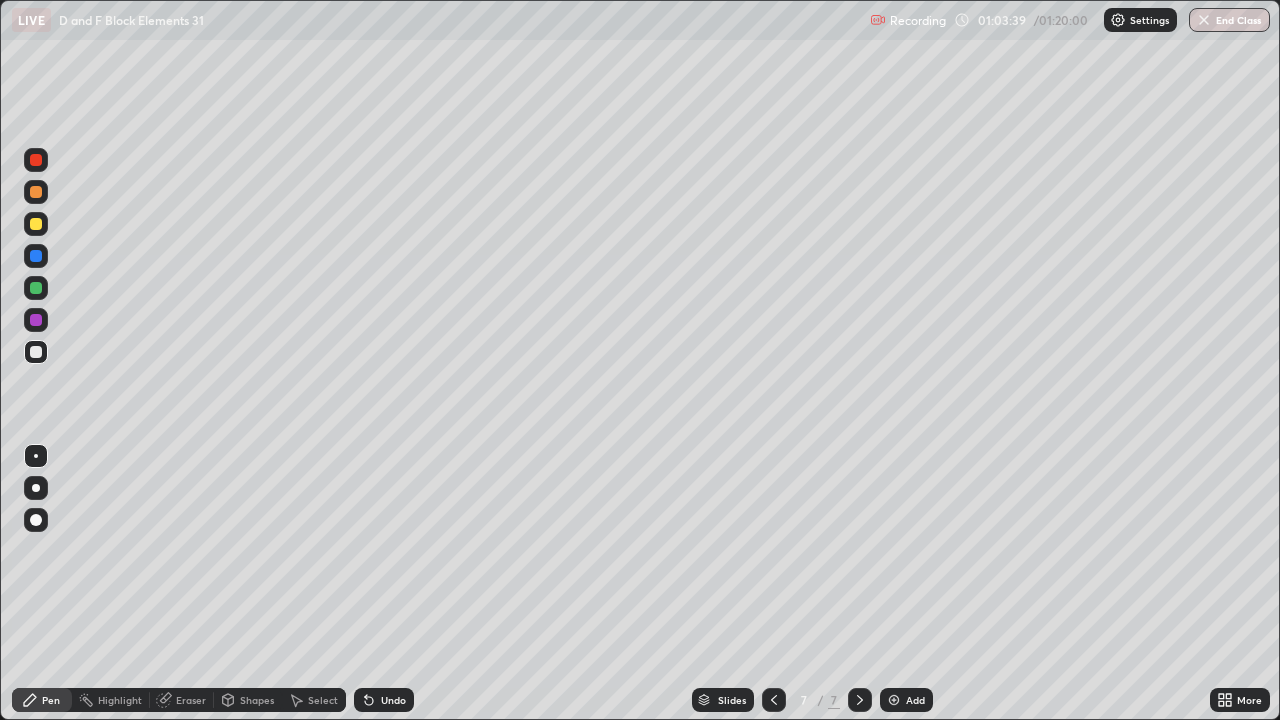 click on "Eraser" at bounding box center [191, 700] 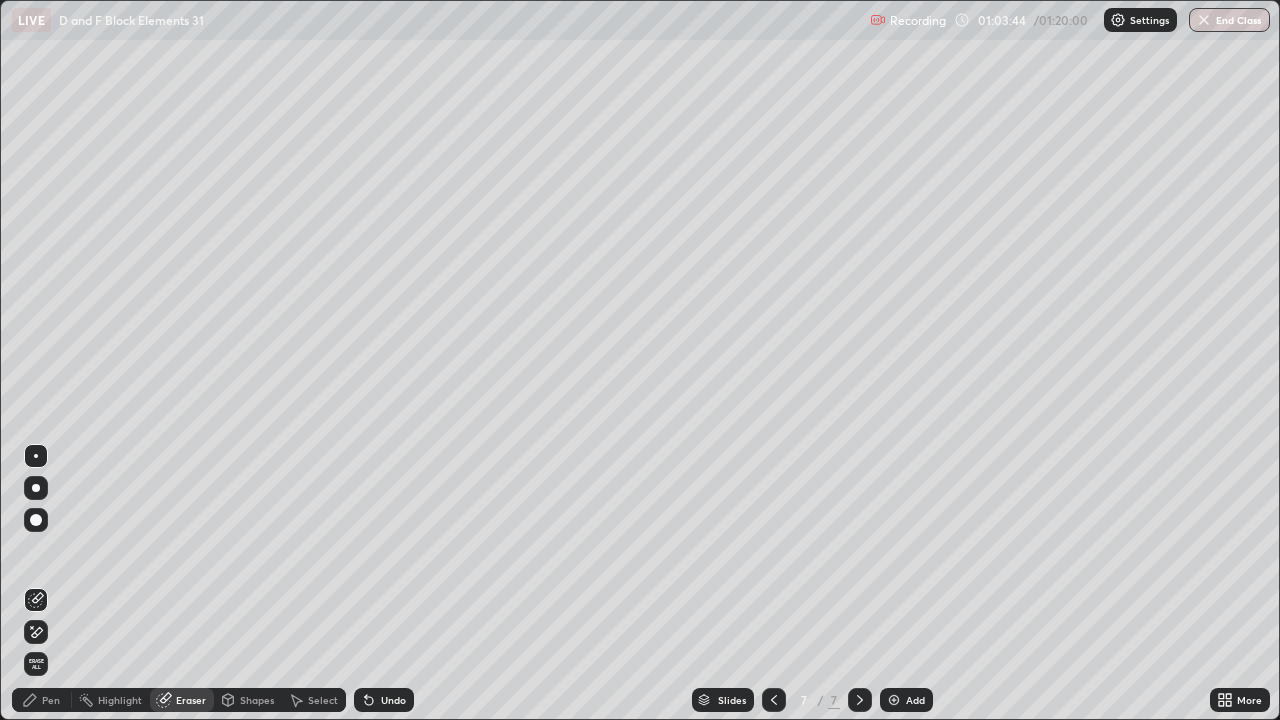 click on "Pen" at bounding box center [51, 700] 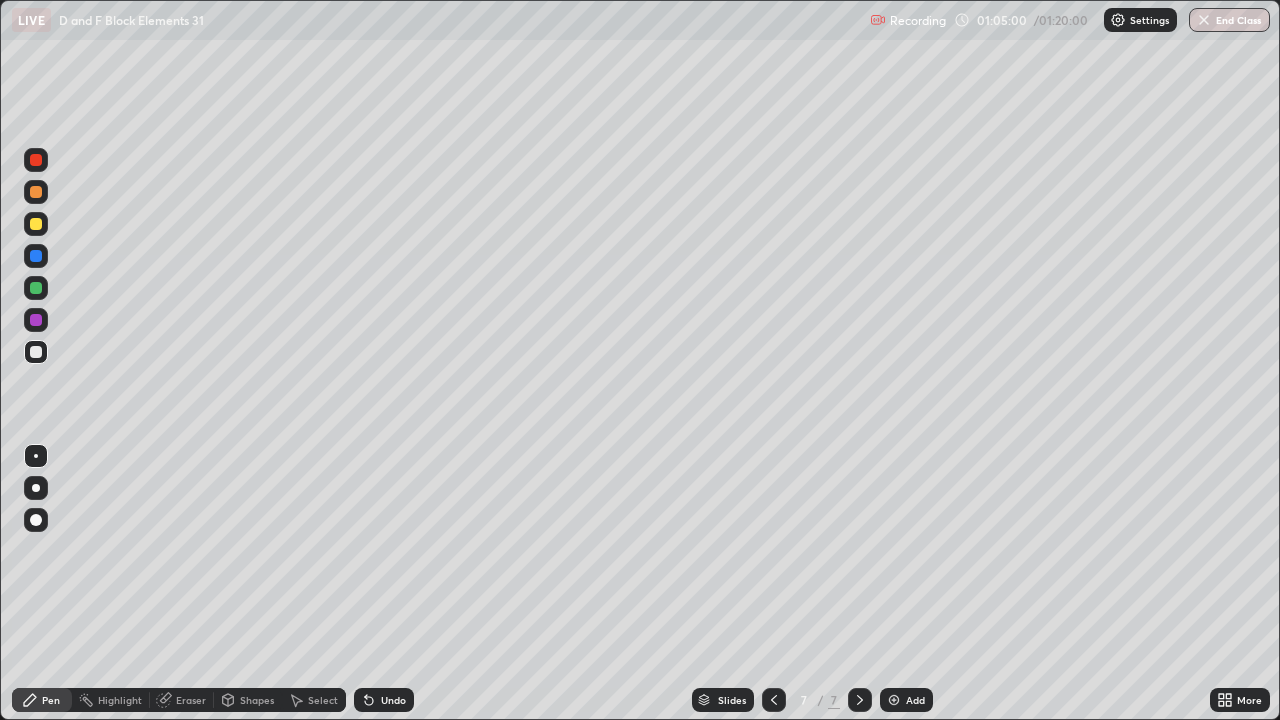 click on "Eraser" at bounding box center (191, 700) 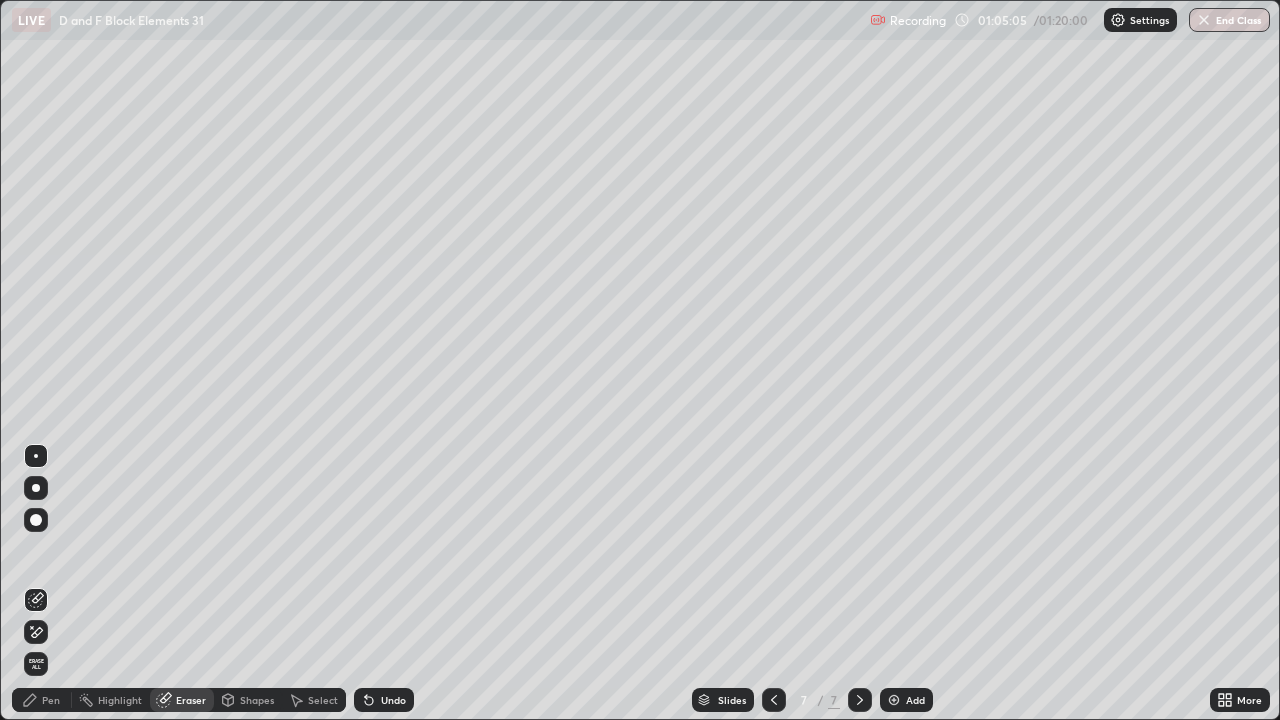 click on "Pen" at bounding box center [42, 700] 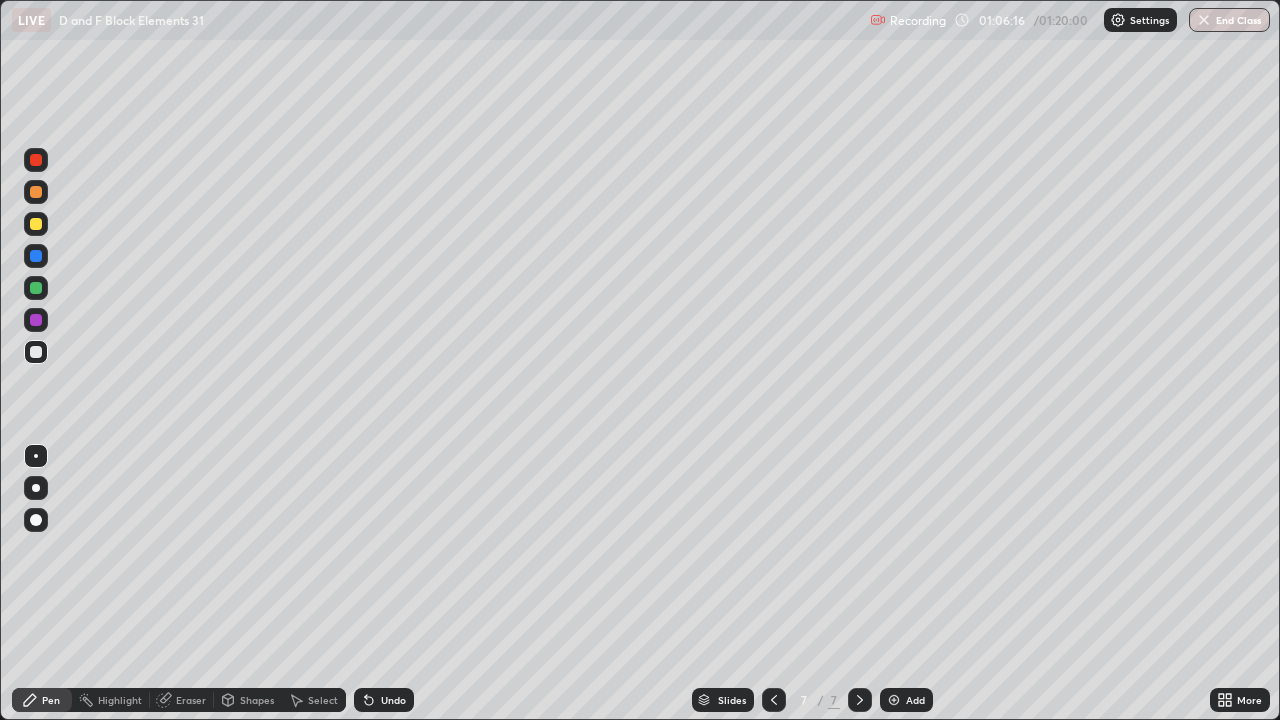 click at bounding box center (894, 700) 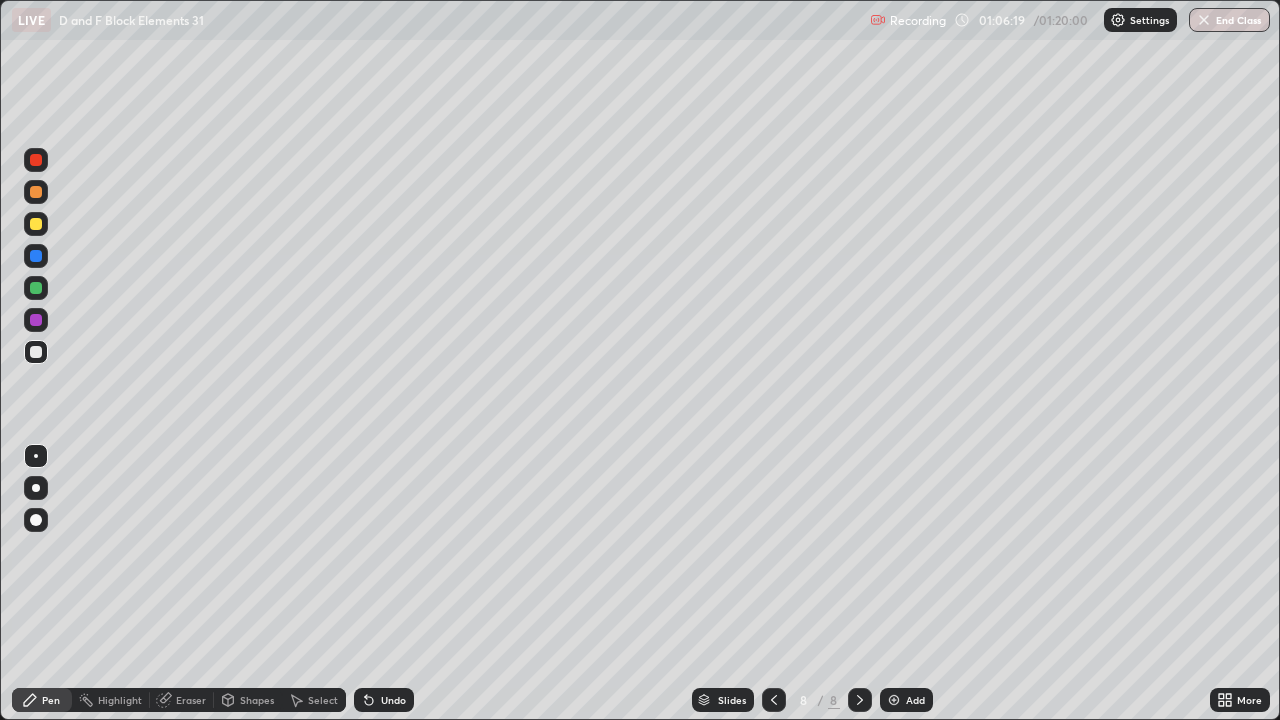 click 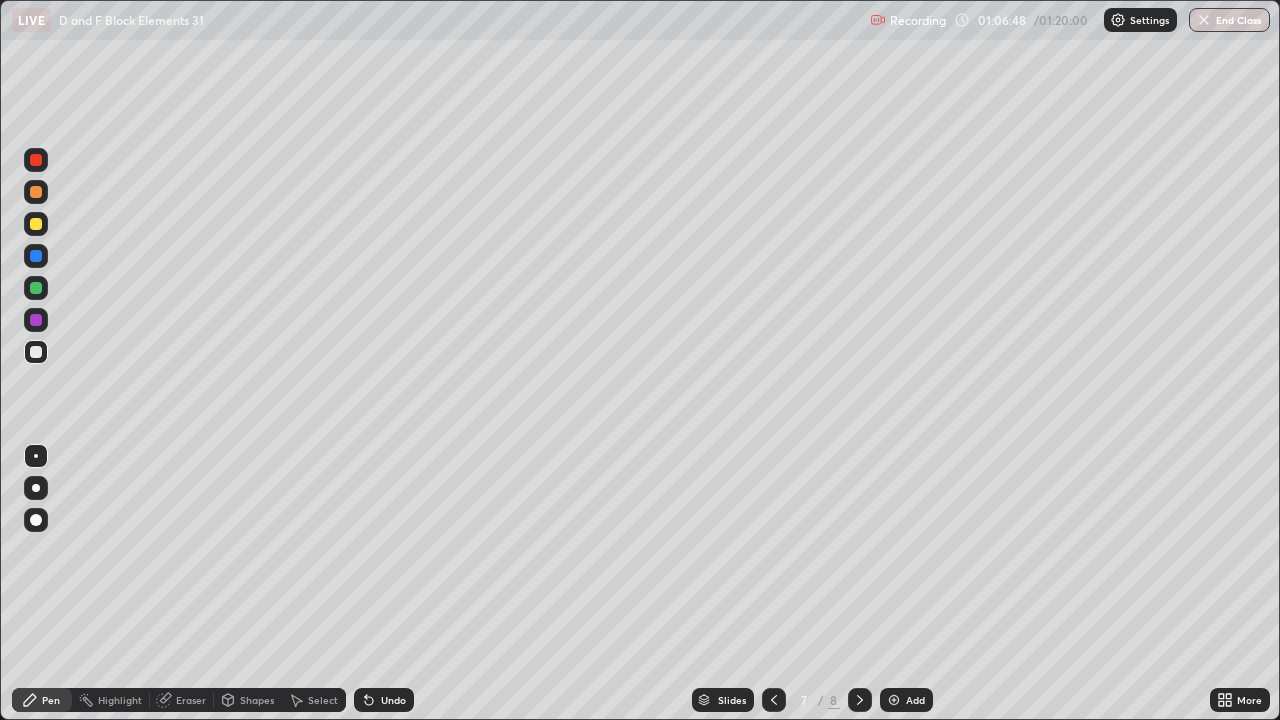 click 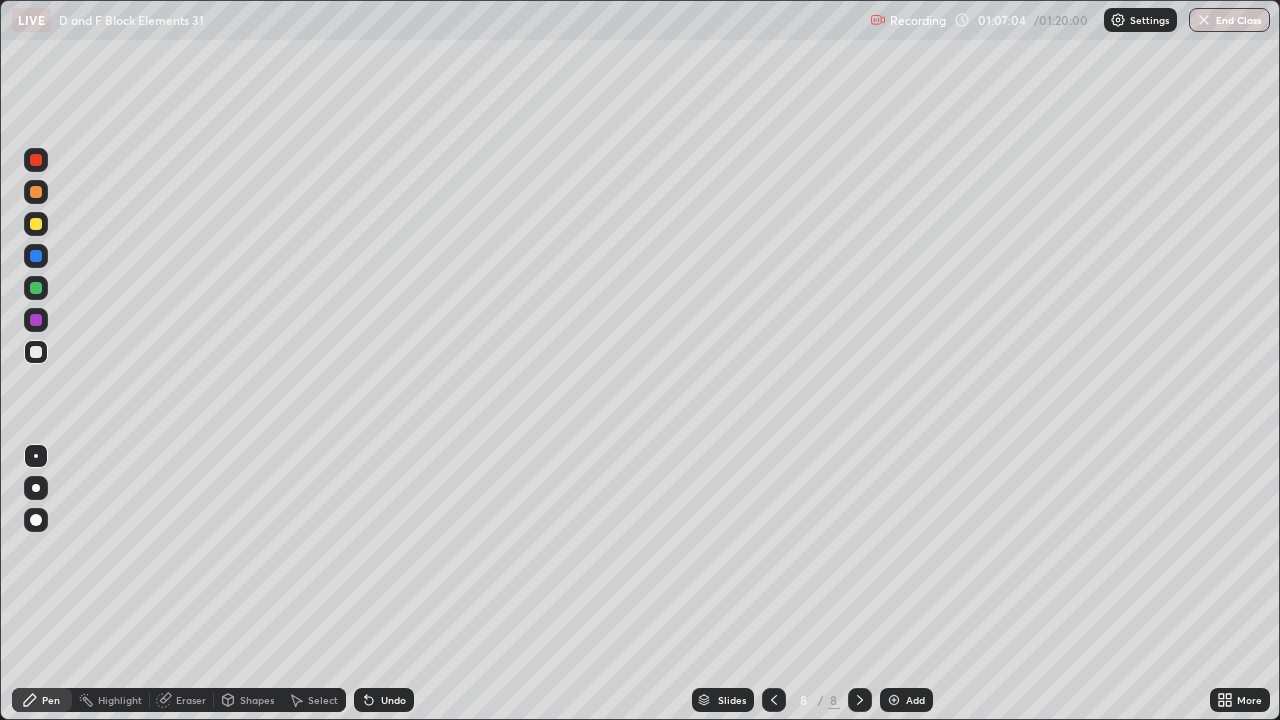 click on "Eraser" at bounding box center (191, 700) 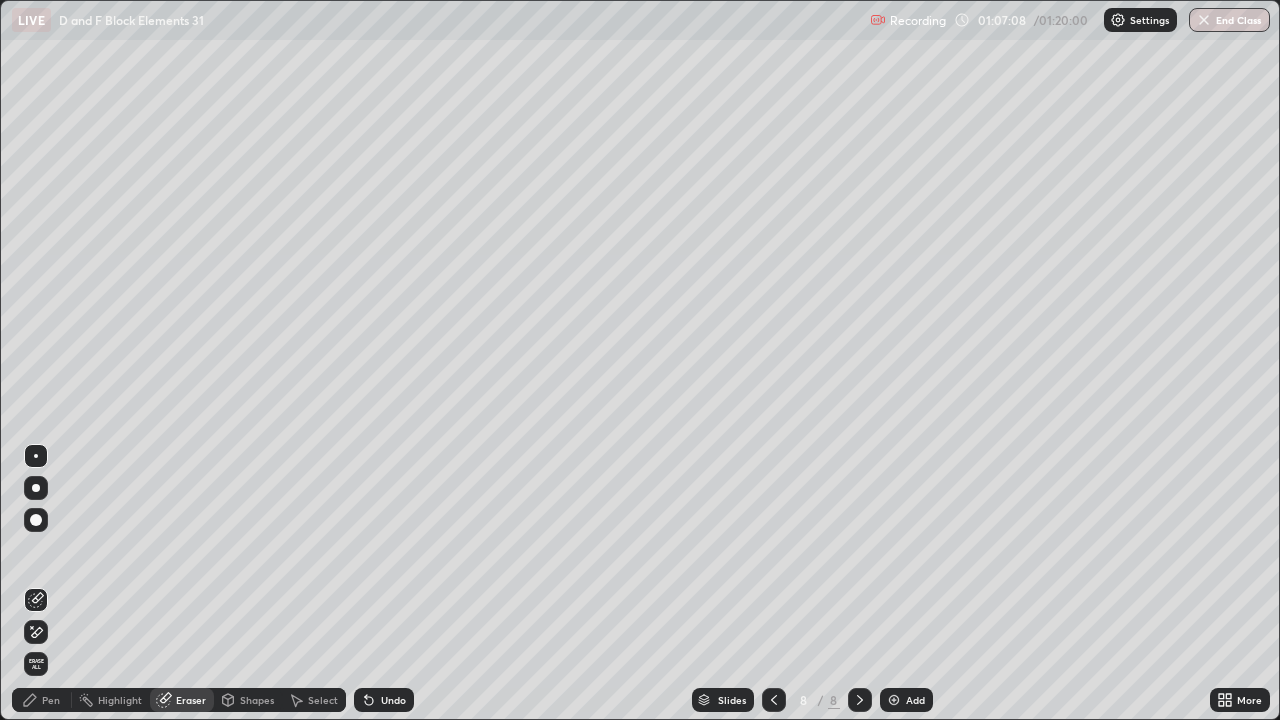 click on "Pen" at bounding box center [51, 700] 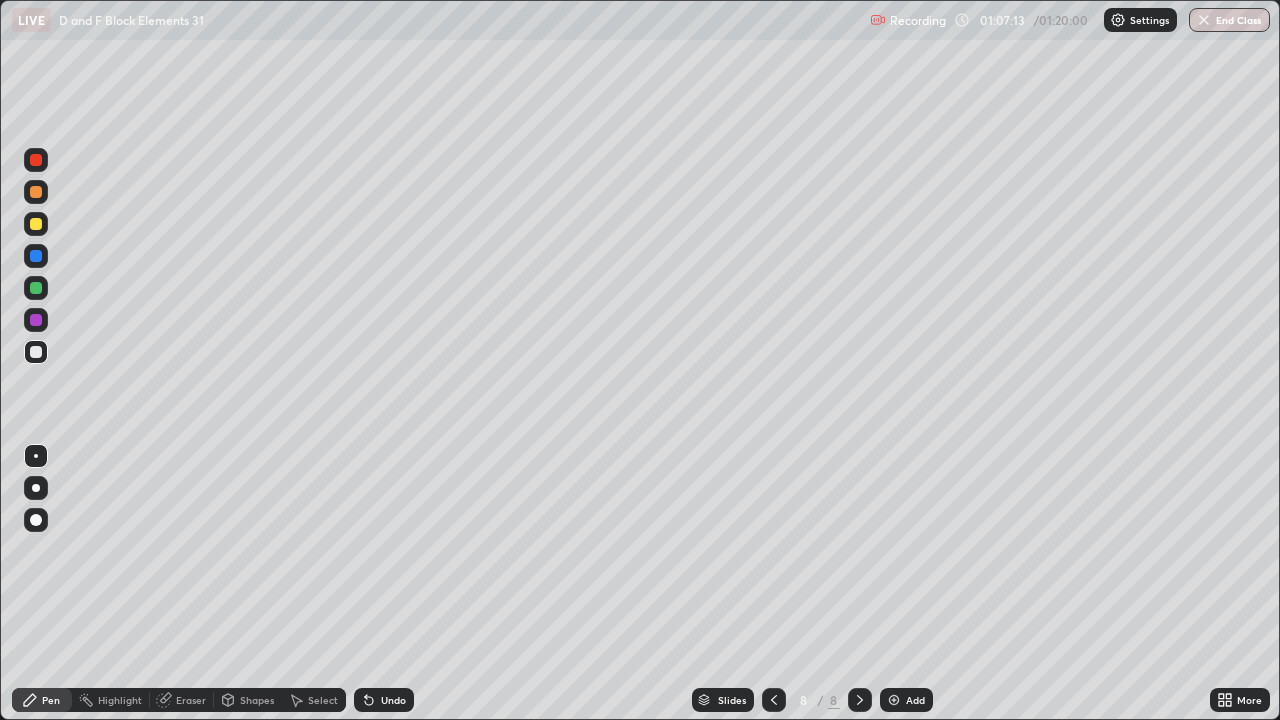 click at bounding box center (36, 224) 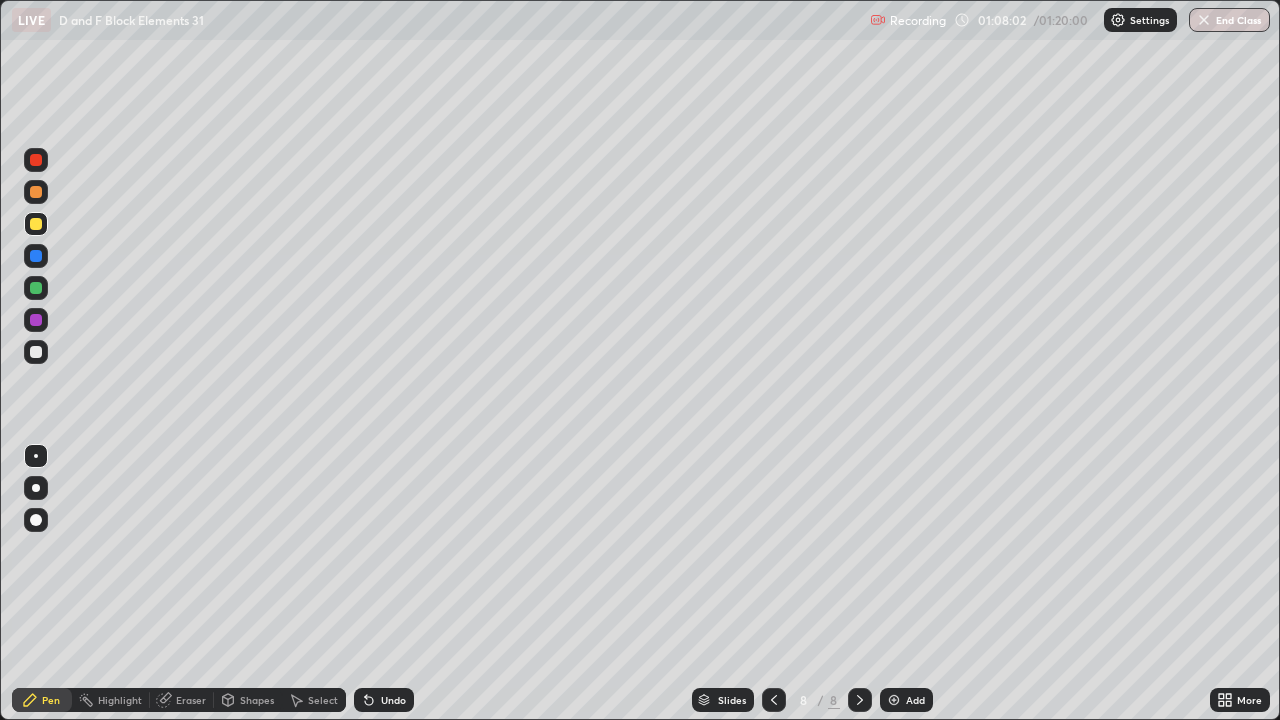 click at bounding box center [36, 192] 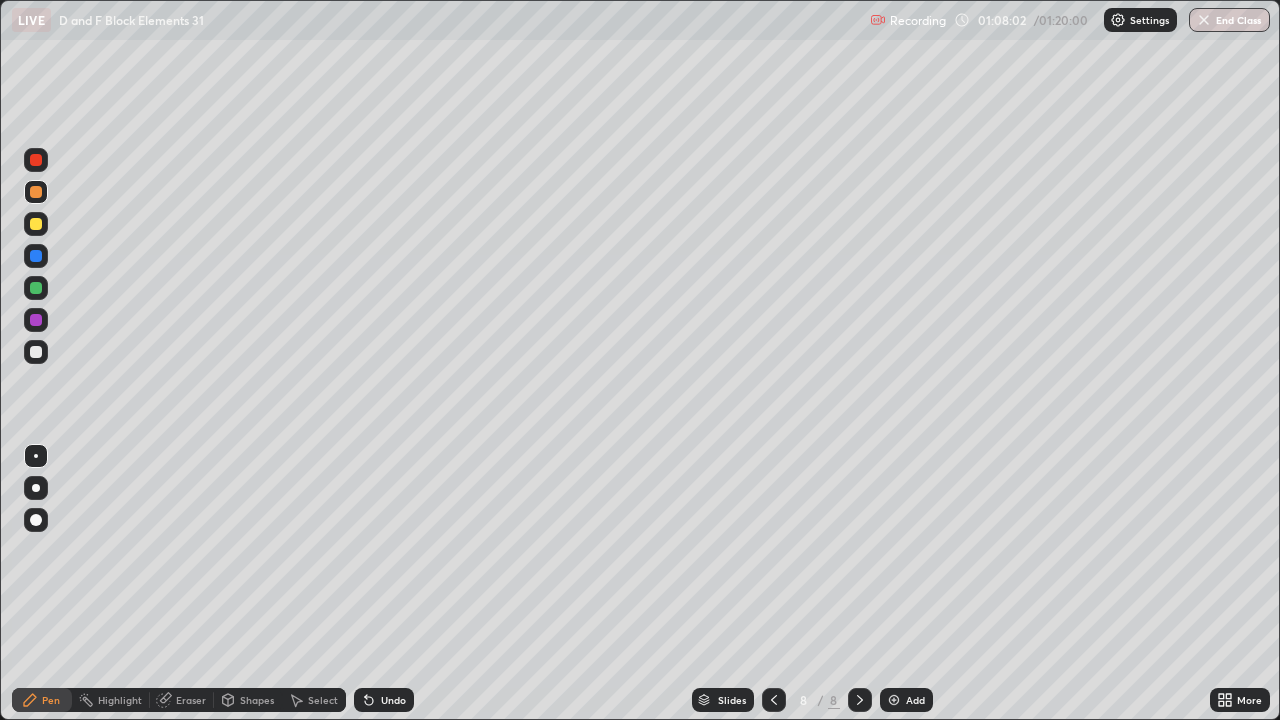 click at bounding box center [36, 192] 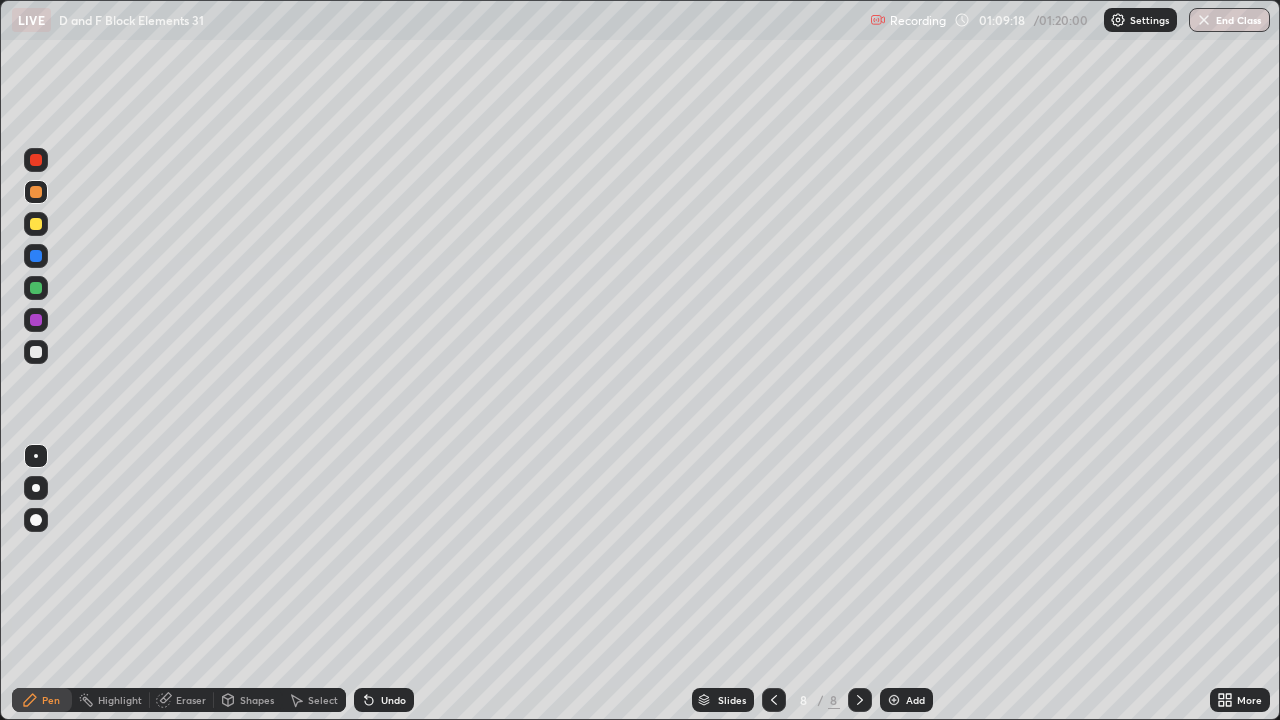 click on "Eraser" at bounding box center [182, 700] 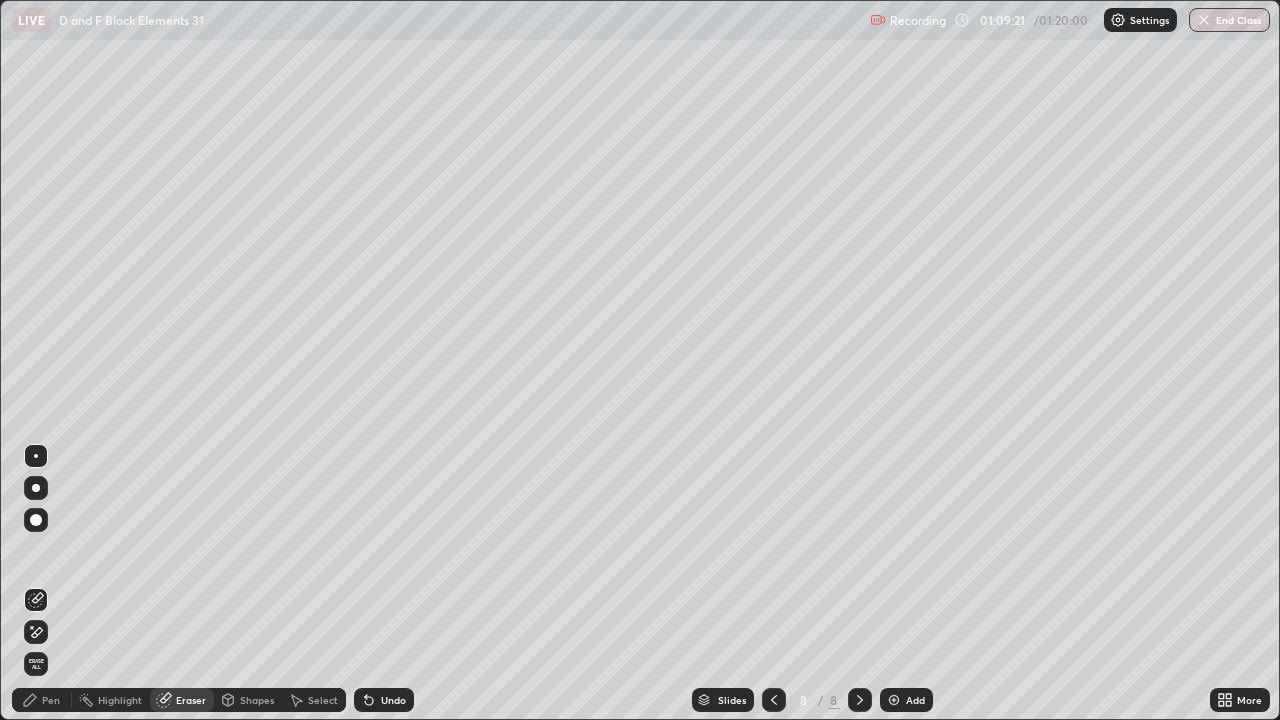 click on "Pen" at bounding box center [51, 700] 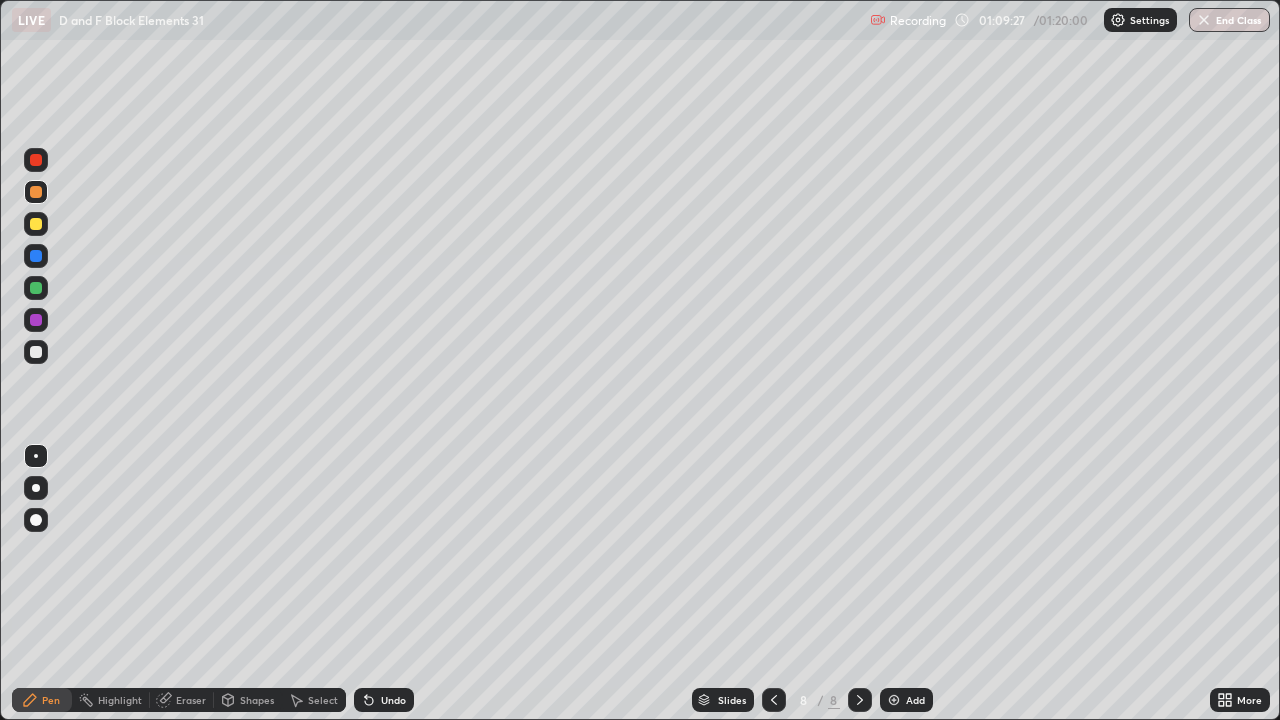 click at bounding box center (36, 224) 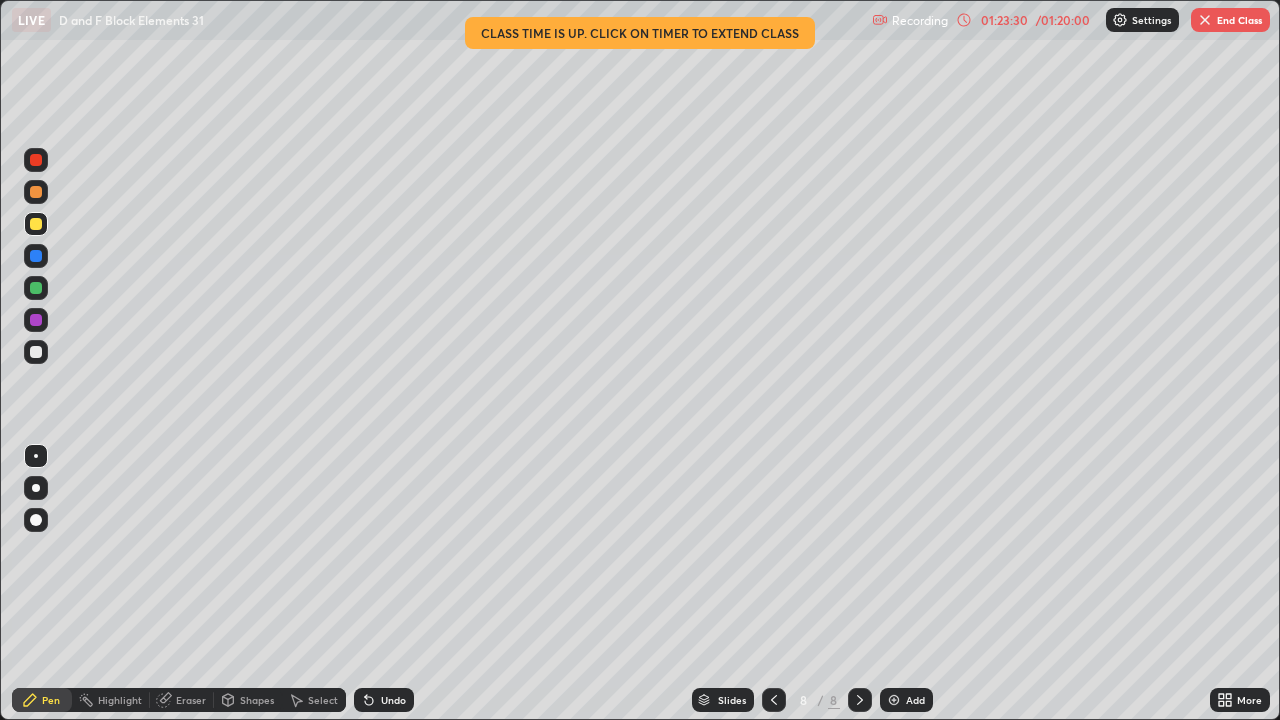 click on "End Class" at bounding box center (1230, 20) 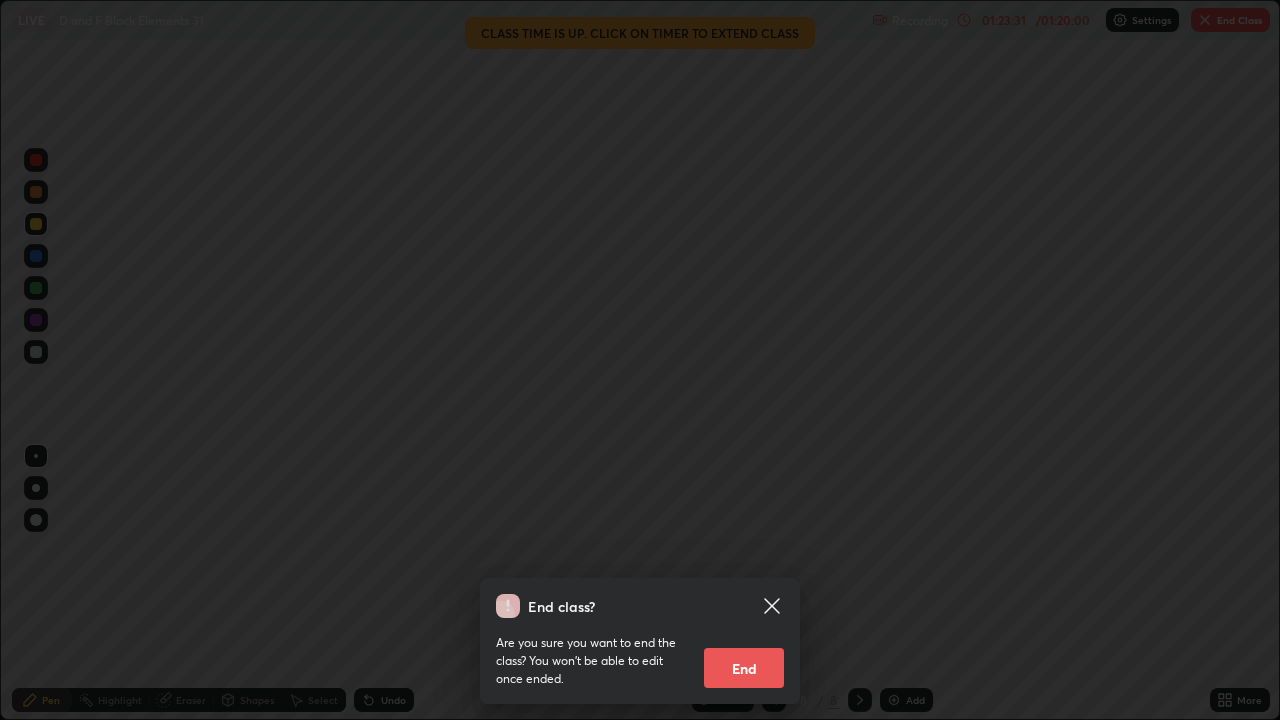 click on "End" at bounding box center [744, 668] 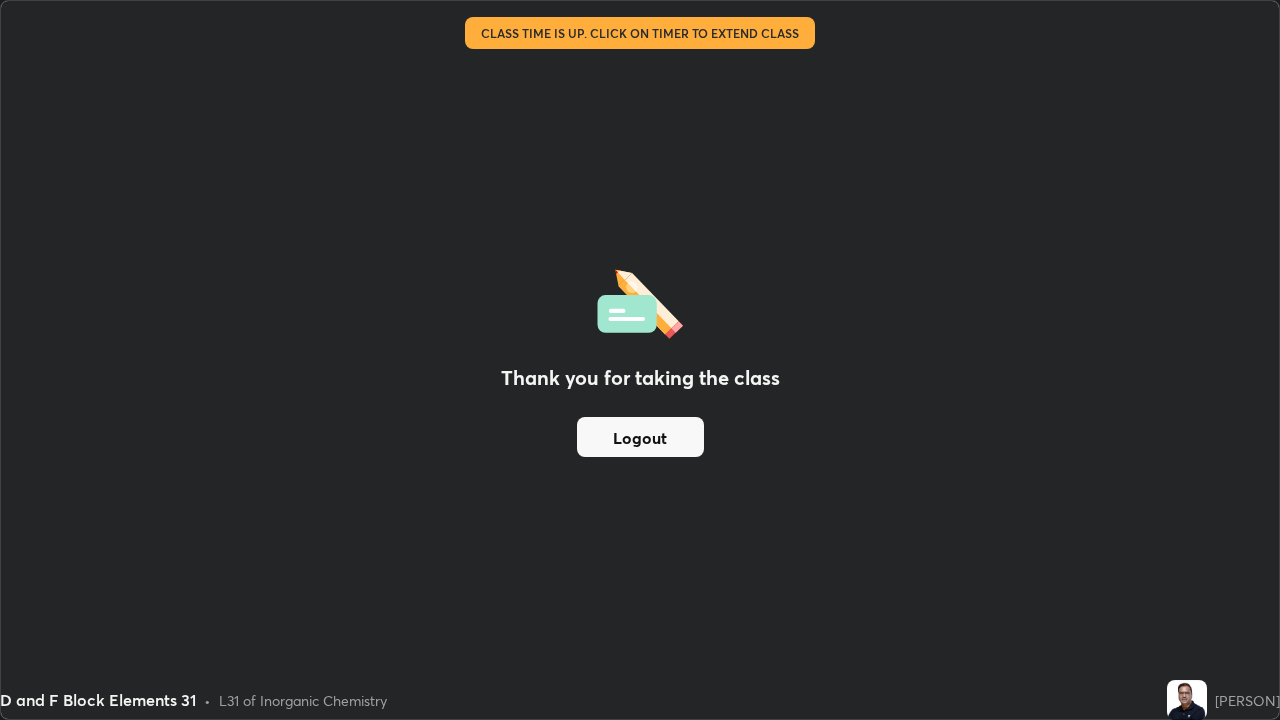 click on "D and F Block Elements 31 • L31 of Inorganic Chemistry" at bounding box center (579, 700) 